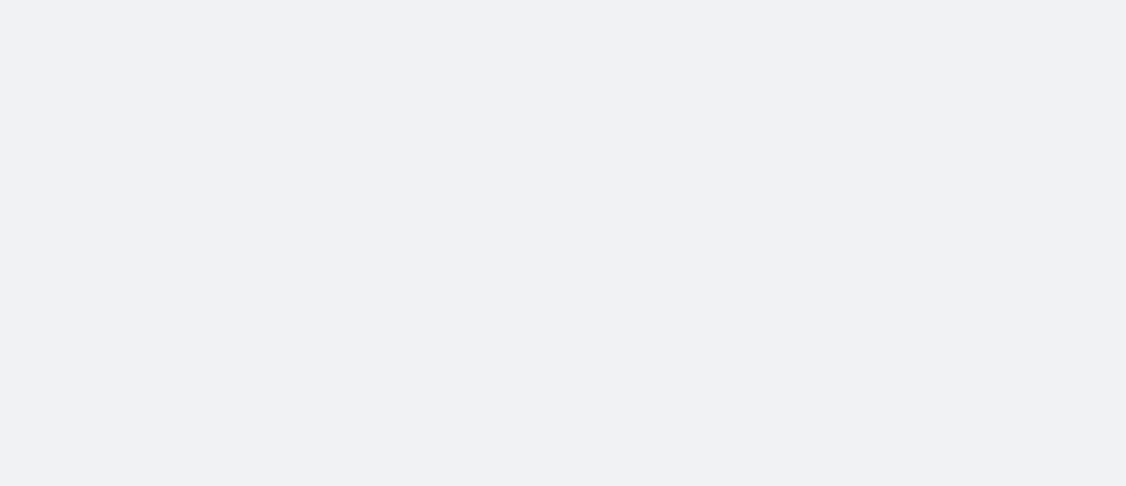 scroll, scrollTop: 0, scrollLeft: 0, axis: both 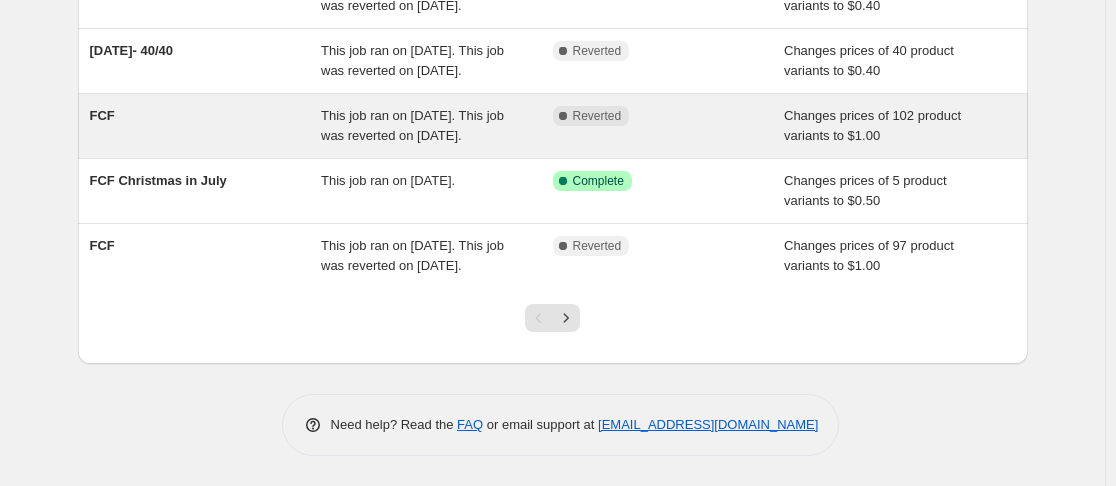 click on "This job ran on [DATE]. This job was reverted on [DATE]." at bounding box center [437, 126] 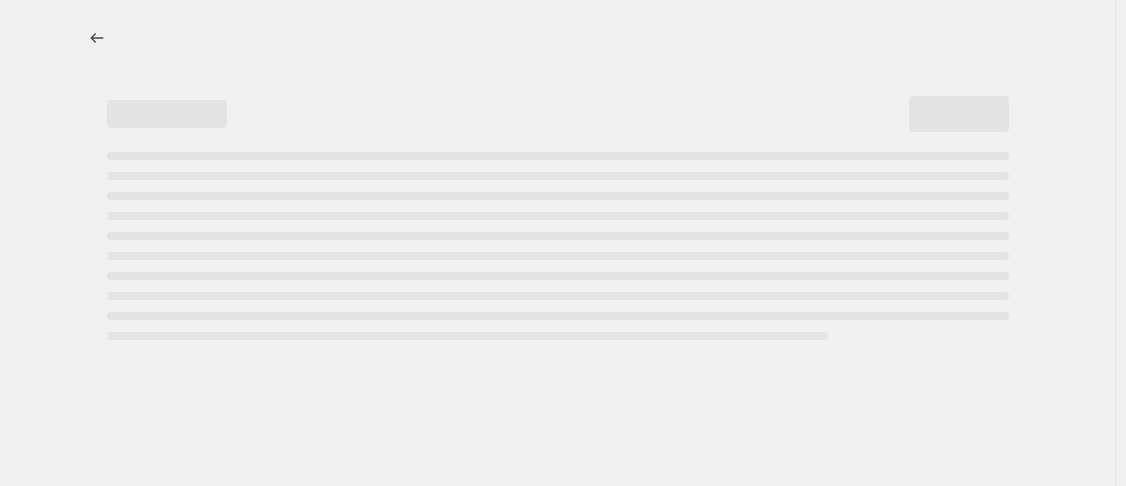 select on "no_change" 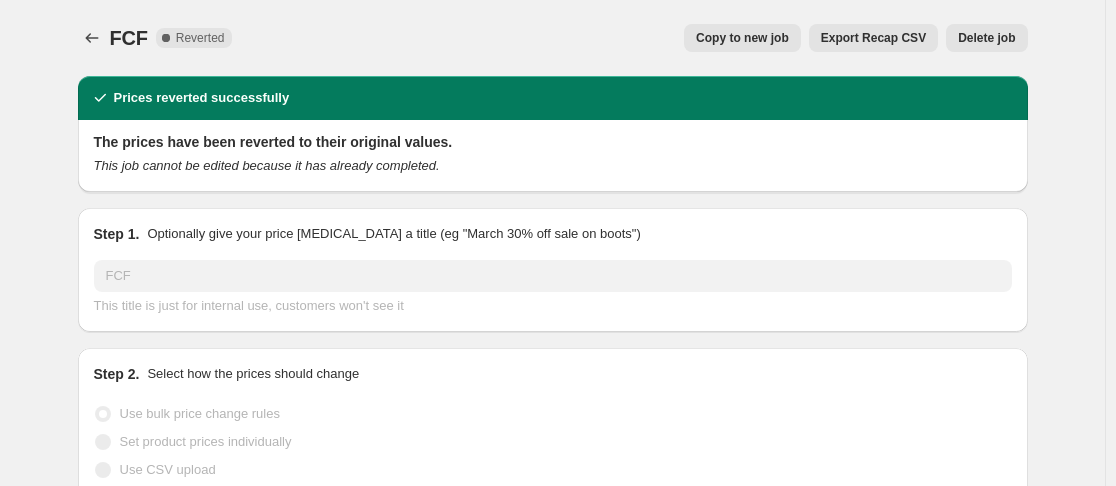 click on "Copy to new job" at bounding box center [742, 38] 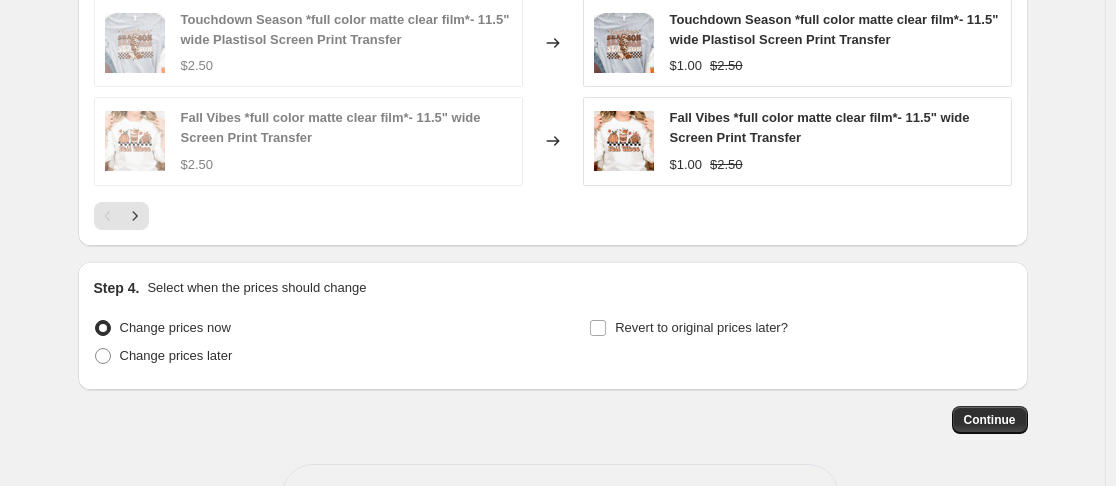 scroll, scrollTop: 1736, scrollLeft: 0, axis: vertical 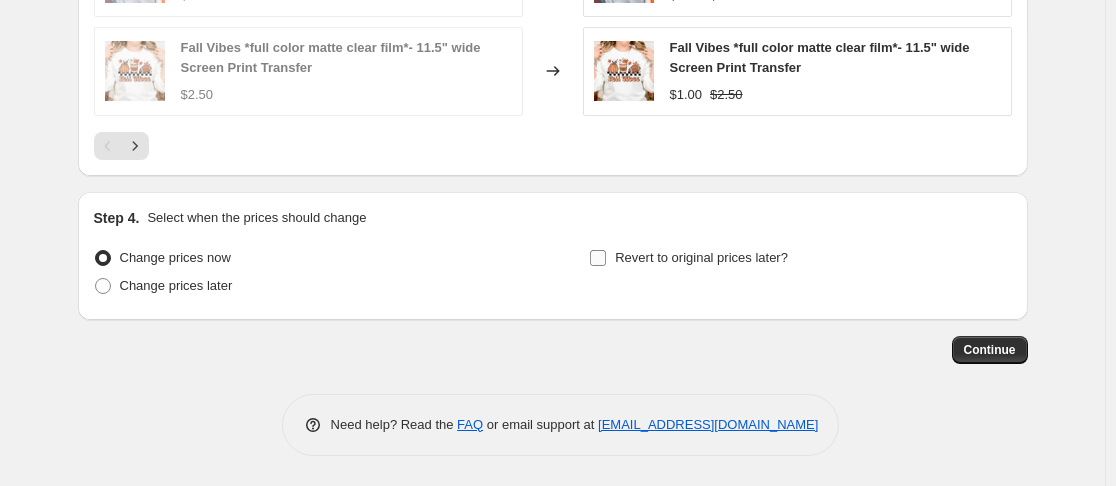 click on "Revert to original prices later?" at bounding box center (598, 258) 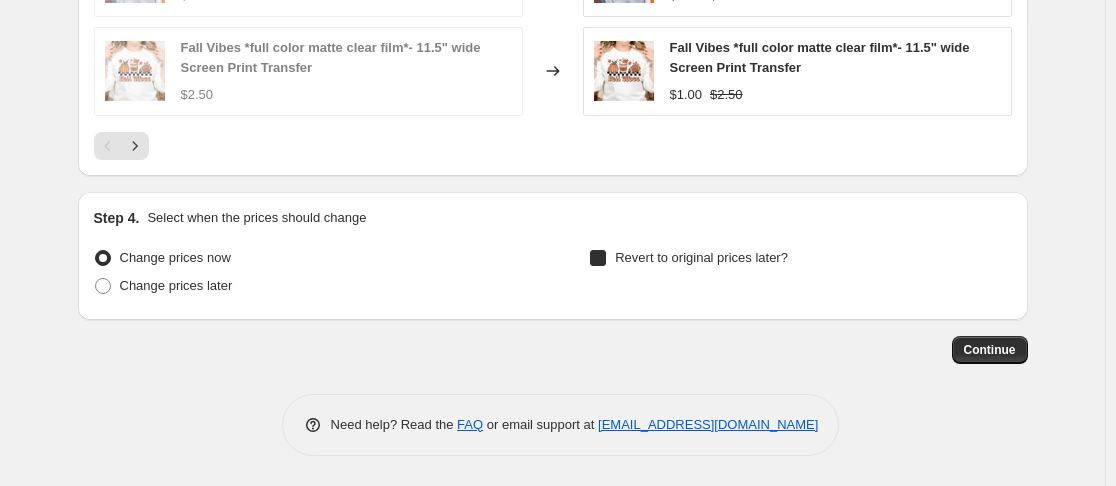 checkbox on "true" 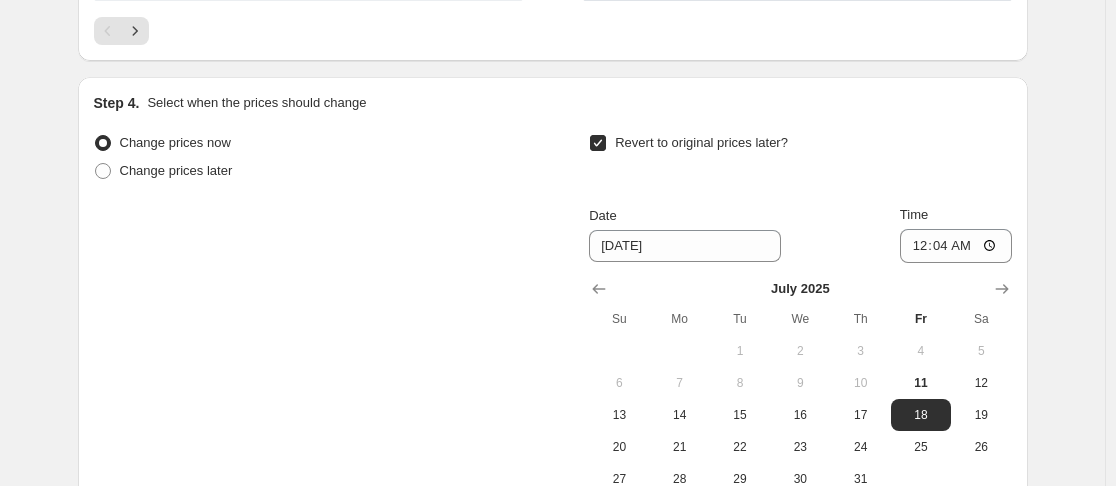 scroll, scrollTop: 1856, scrollLeft: 0, axis: vertical 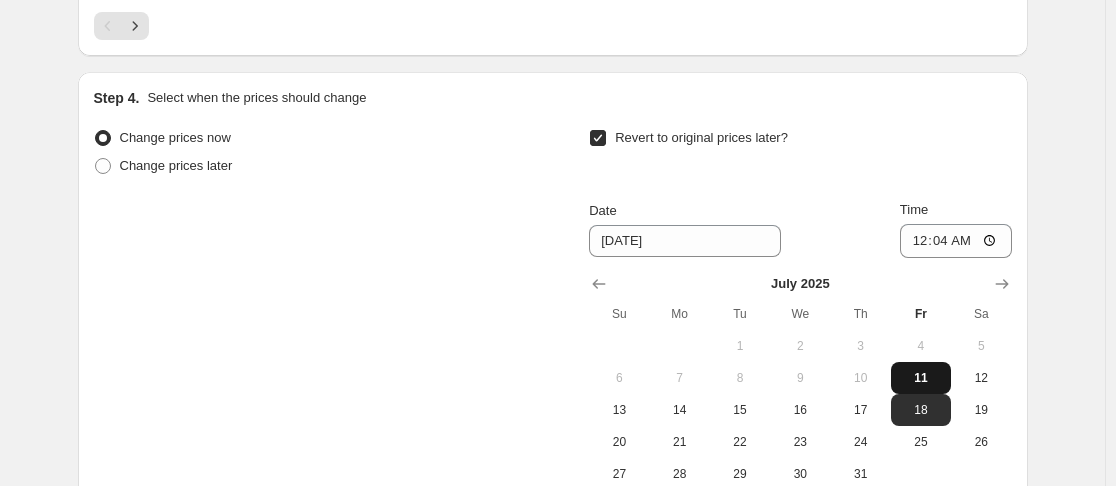 click on "11" at bounding box center [921, 378] 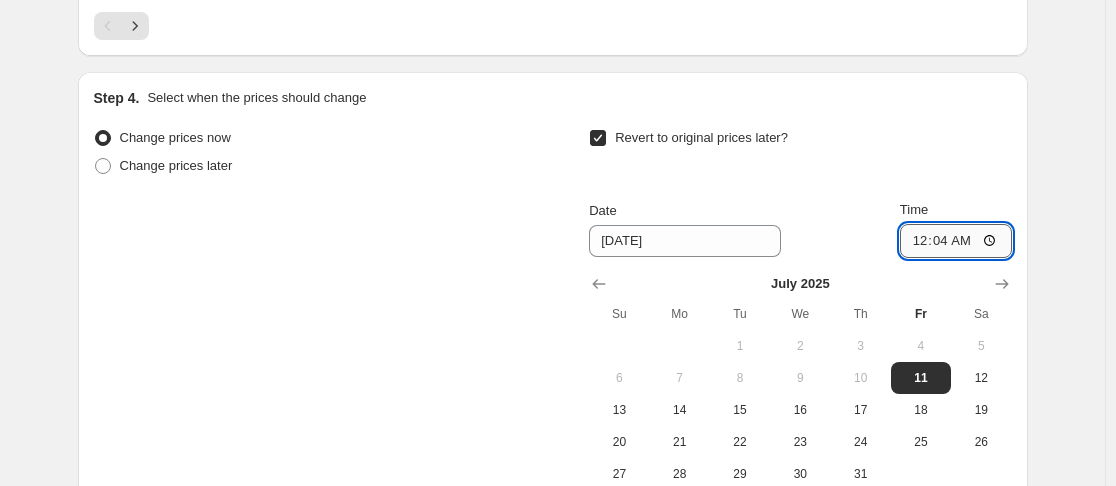 click on "00:04" at bounding box center (956, 241) 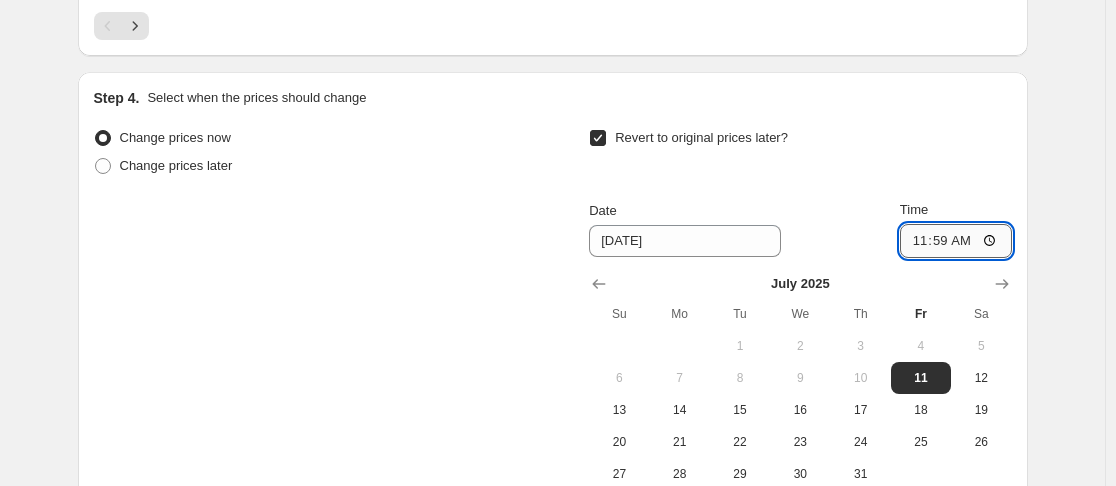 type on "23:59" 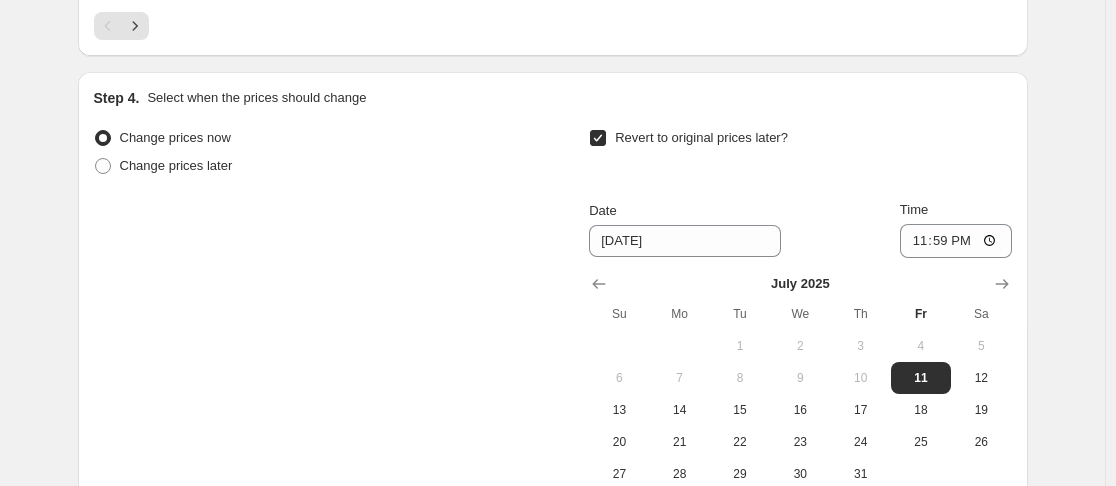 click on "Create new price [MEDICAL_DATA]. This page is ready Create new price [MEDICAL_DATA] Draft Step 1. Optionally give your price [MEDICAL_DATA] a title (eg "March 30% off sale on boots") Copy of FCF This title is just for internal use, customers won't see it Step 2. Select how the prices should change Use bulk price change rules Set product prices individually Use CSV upload Price Change type Change the price to a certain amount Change the price by a certain amount Change the price by a certain percentage Change the price to the current compare at price (price before sale) Change the price by a certain amount relative to the compare at price Change the price by a certain percentage relative to the compare at price Don't change the price Change the price by a certain percentage relative to the cost per item Change price to certain cost margin Change the price to a certain amount Price change amount $ 1.00 Compare at price What's the compare at price? Change type Change the compare at price to the current price (sale) $2.50" at bounding box center [552, -574] 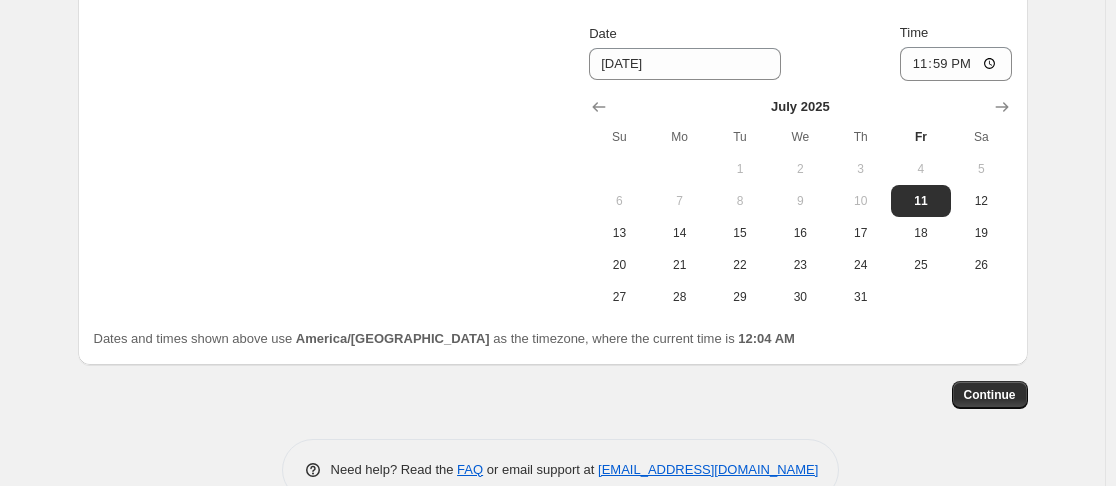 scroll, scrollTop: 2034, scrollLeft: 0, axis: vertical 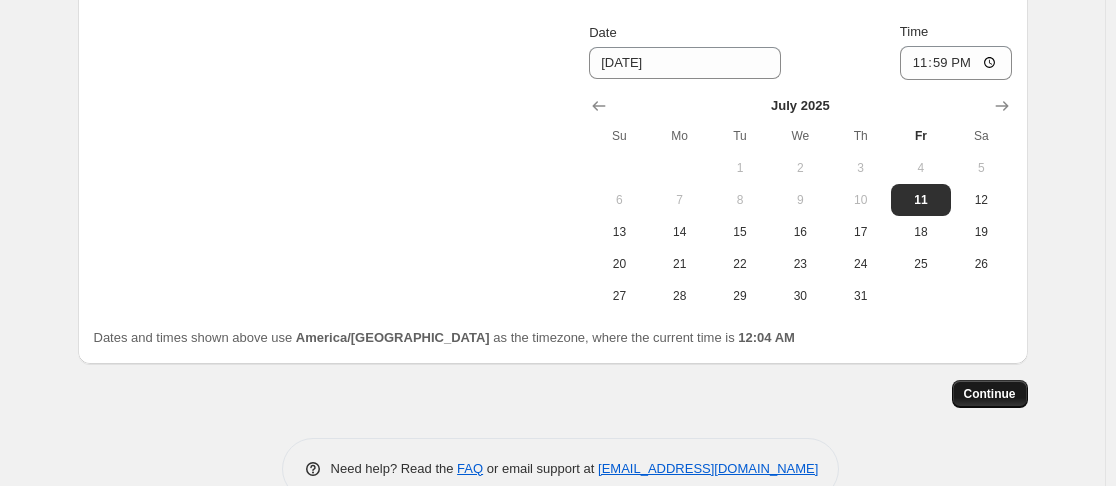 click on "Continue" at bounding box center (990, 394) 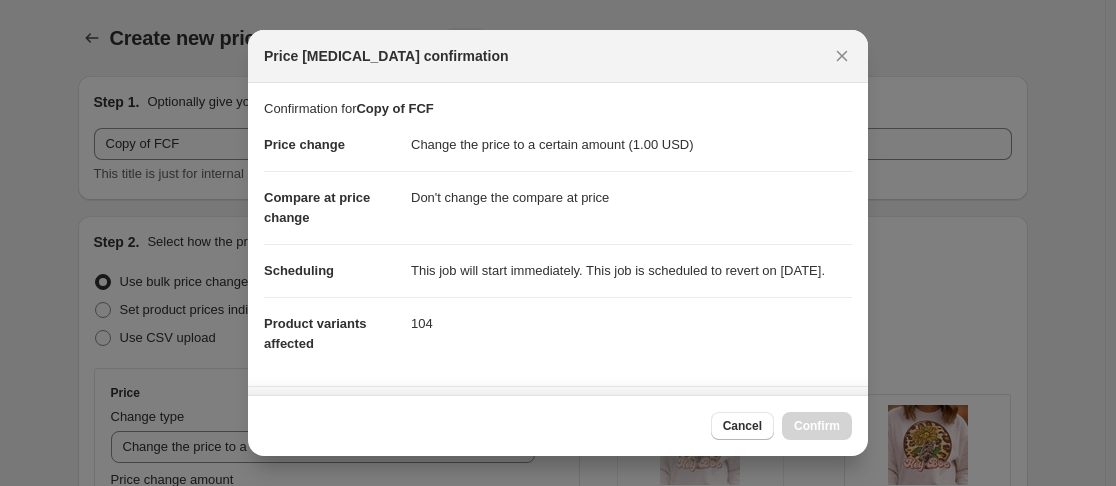 scroll, scrollTop: 0, scrollLeft: 0, axis: both 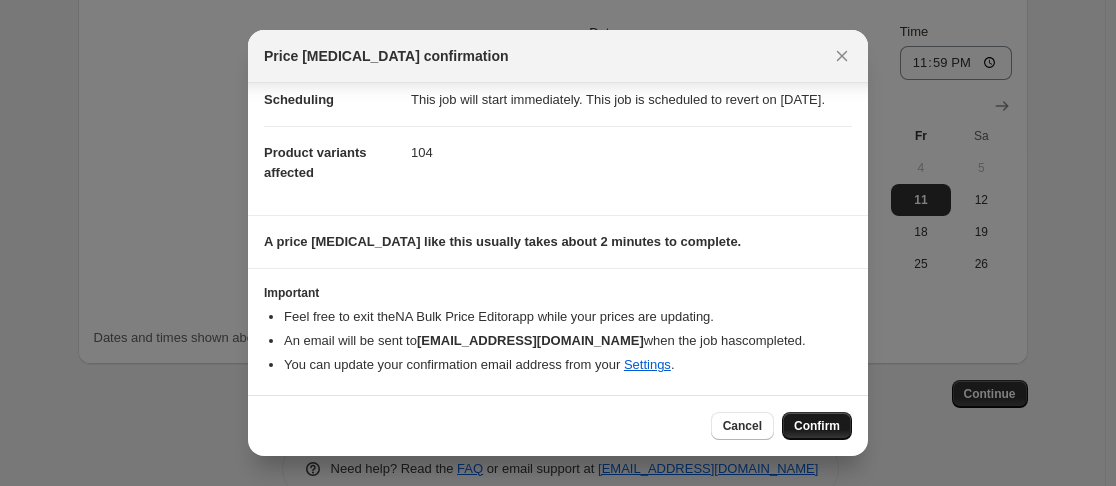 click on "Confirm" at bounding box center [817, 426] 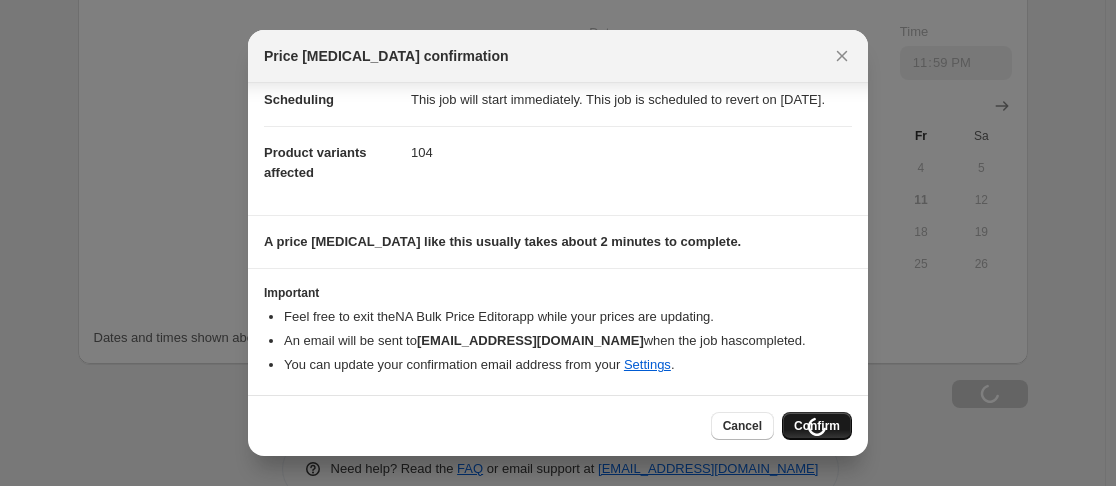 scroll, scrollTop: 2102, scrollLeft: 0, axis: vertical 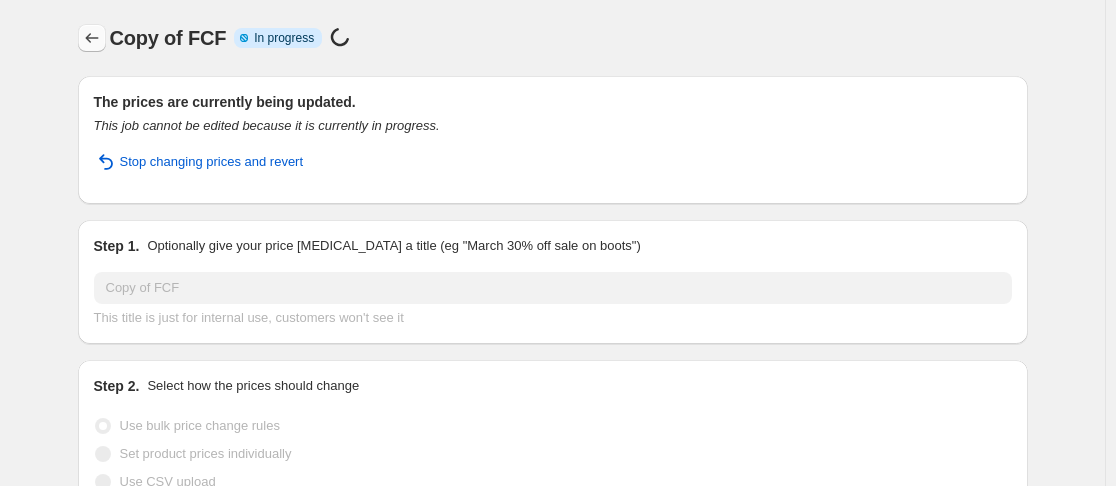 click at bounding box center [92, 38] 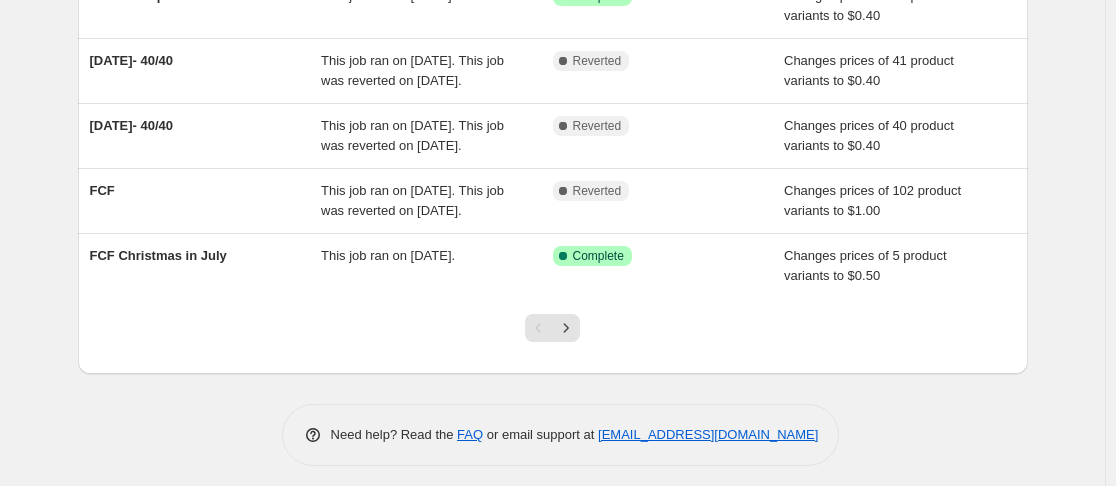 scroll, scrollTop: 627, scrollLeft: 0, axis: vertical 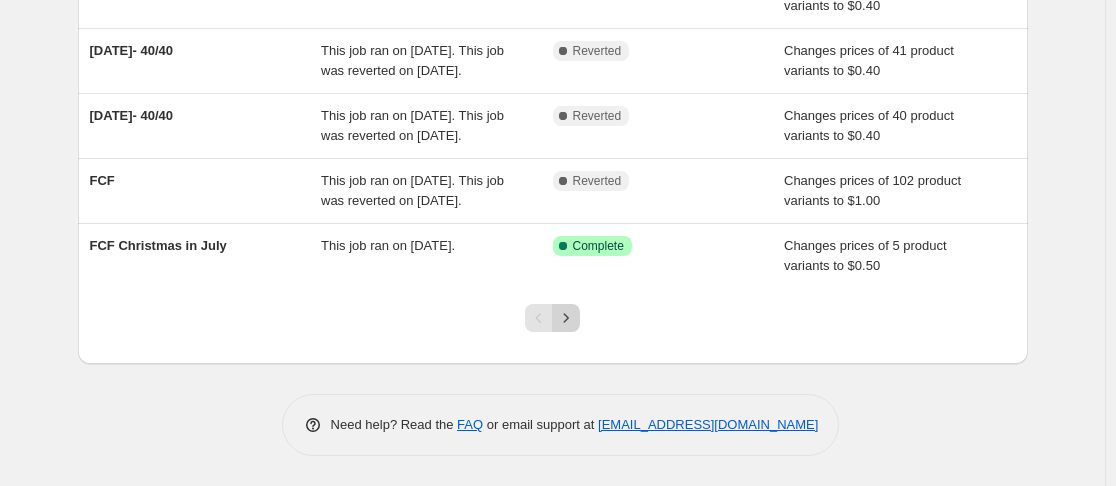 click 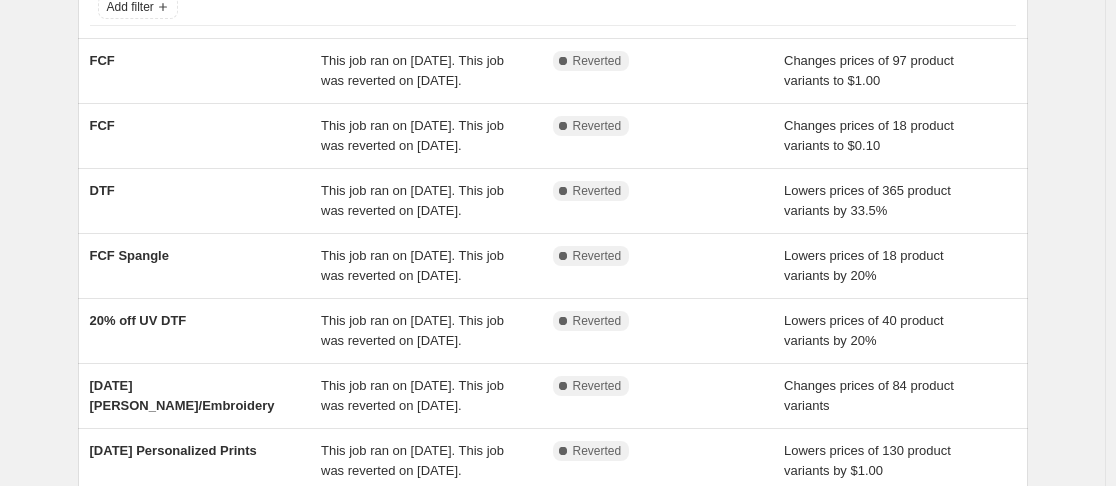 scroll, scrollTop: 149, scrollLeft: 0, axis: vertical 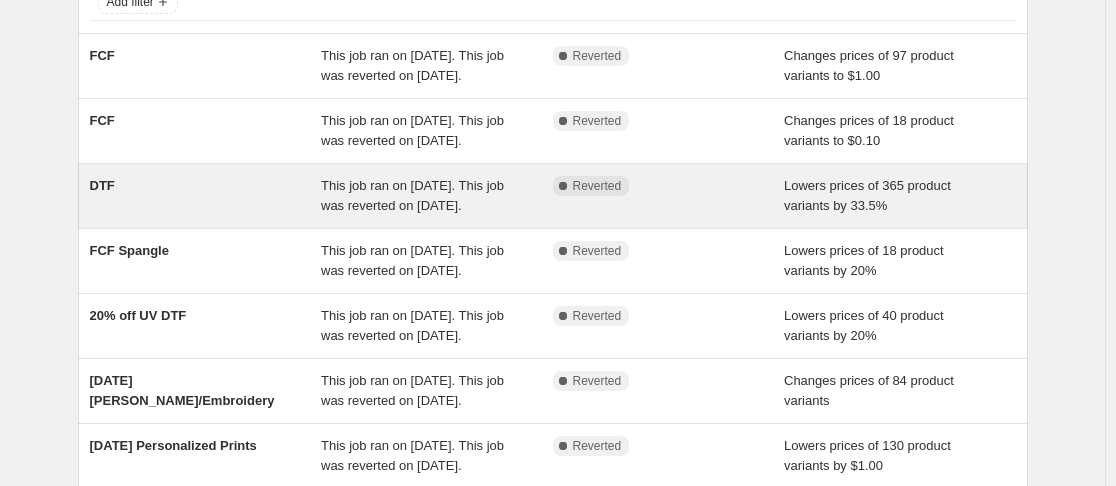 click on "This job ran on [DATE]. This job was reverted on [DATE]." at bounding box center (412, 195) 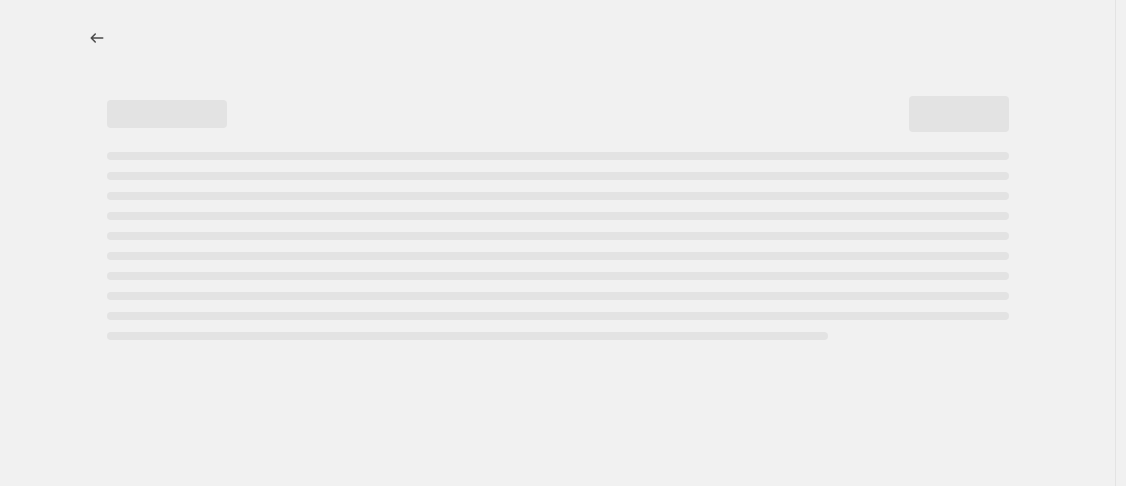 select on "percentage" 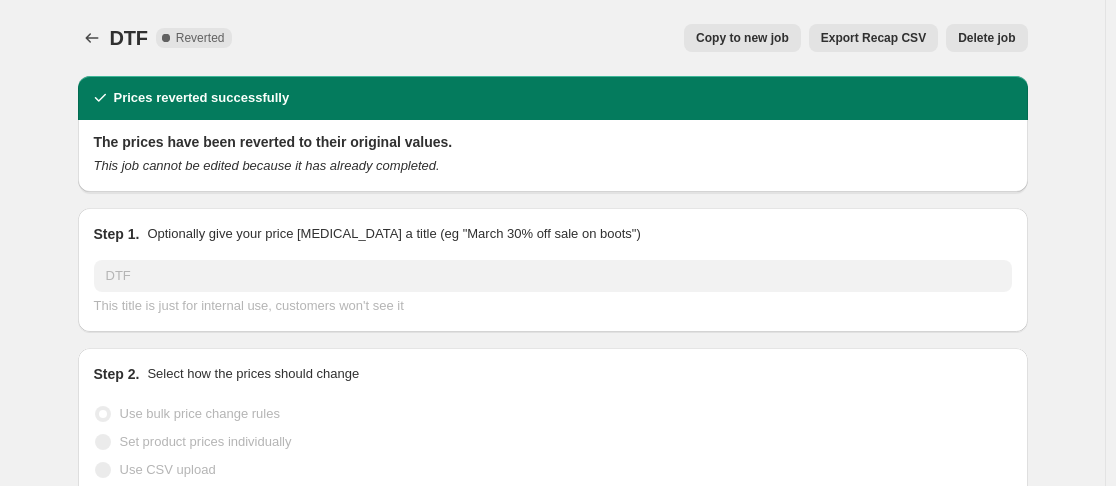 click on "Copy to new job" at bounding box center (742, 38) 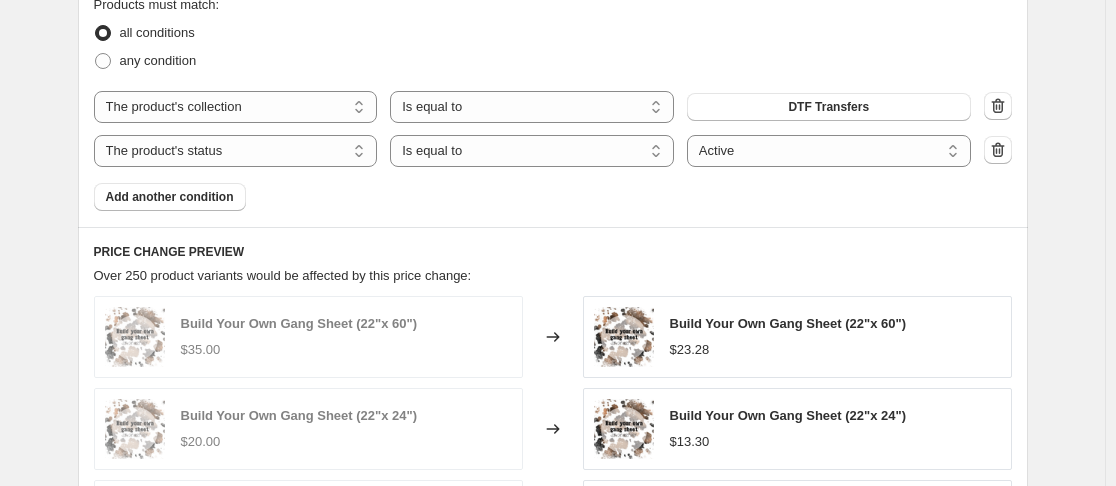 scroll, scrollTop: 1153, scrollLeft: 0, axis: vertical 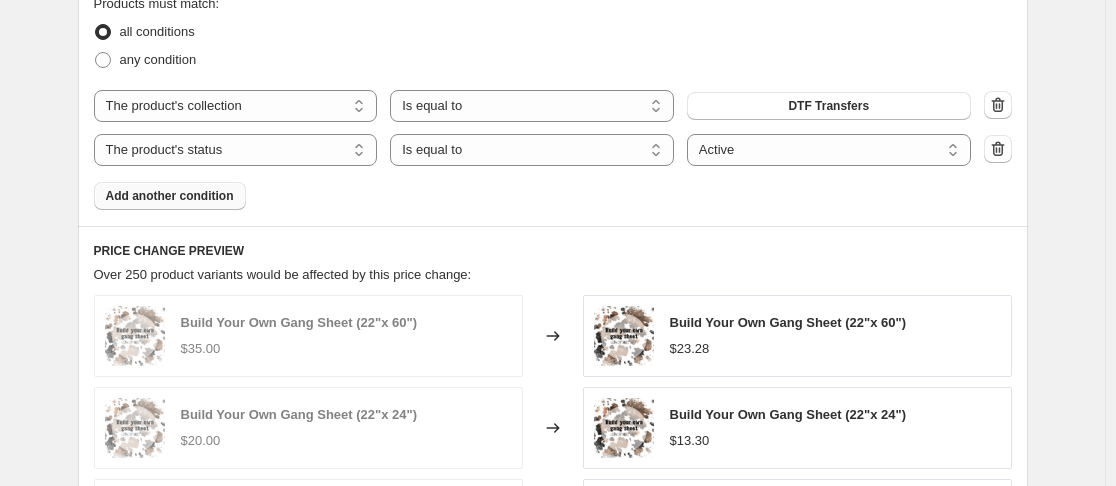 drag, startPoint x: 228, startPoint y: 198, endPoint x: 160, endPoint y: 201, distance: 68.06615 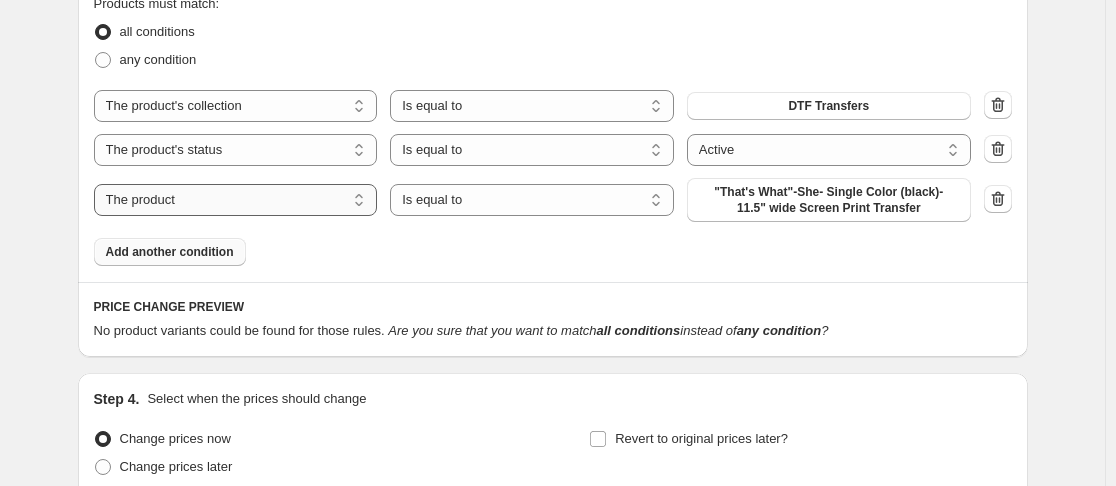 click on "The product The product's collection The product's tag The product's vendor The product's type The product's status The variant's title Inventory quantity" at bounding box center [236, 200] 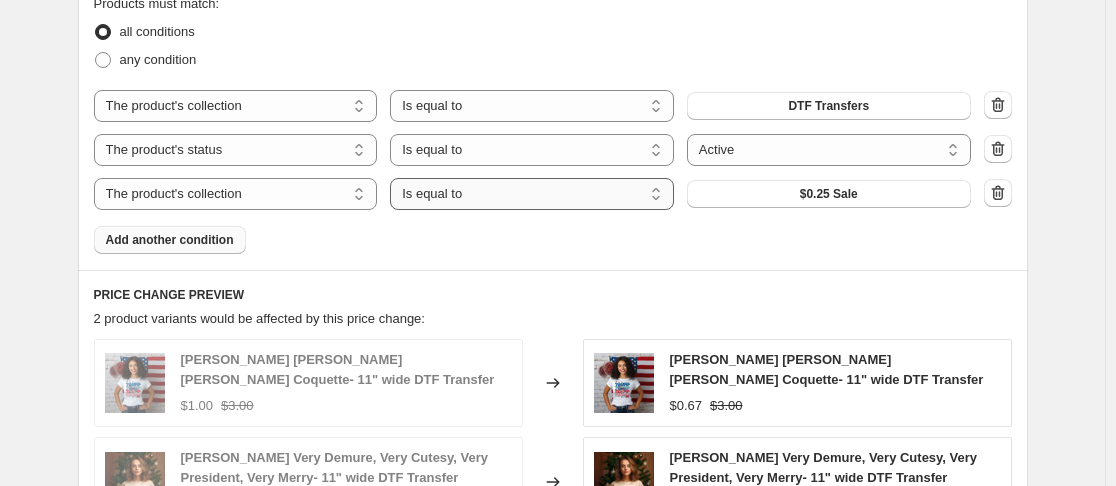 click on "Is equal to Is not equal to" at bounding box center (532, 194) 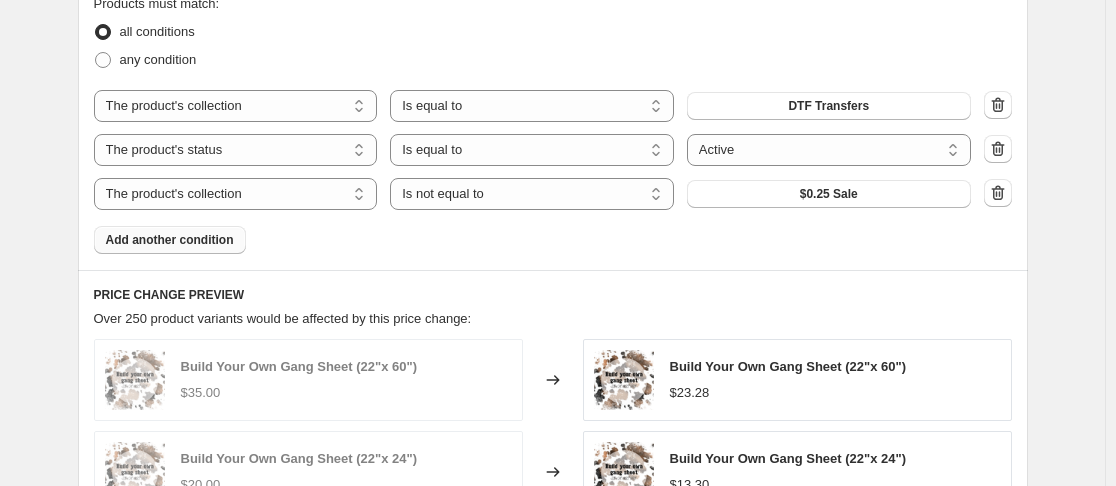 click on "The product The product's collection The product's tag The product's vendor The product's type The product's status The variant's title Inventory quantity The product's collection Is equal to Is not equal to Is not equal to $0.25 Sale" at bounding box center (532, 194) 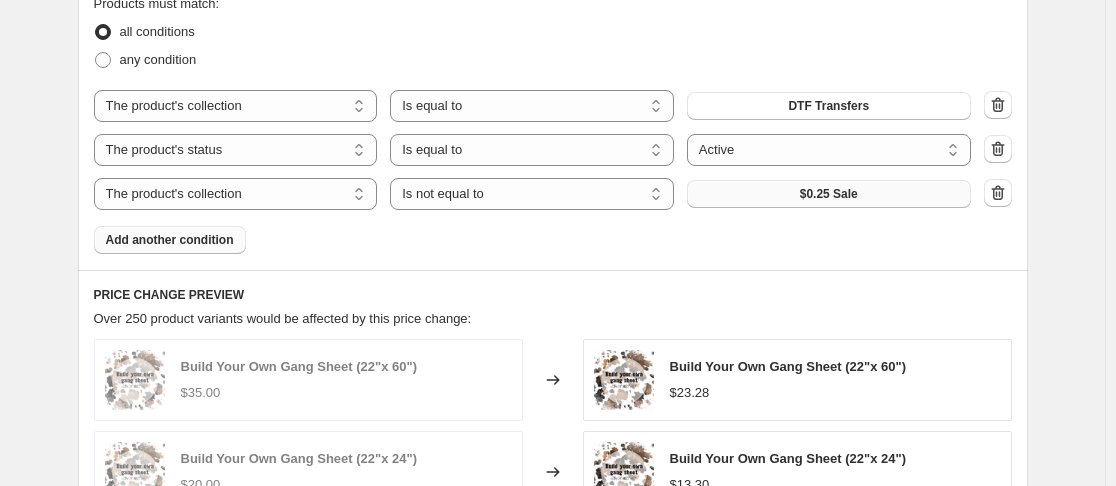 click on "$0.25 Sale" at bounding box center [829, 194] 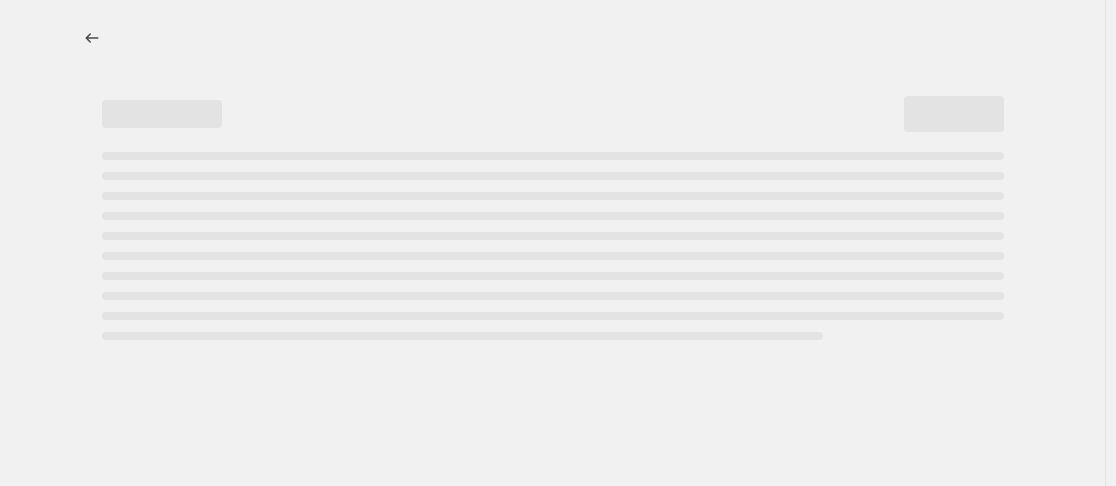 scroll, scrollTop: 0, scrollLeft: 0, axis: both 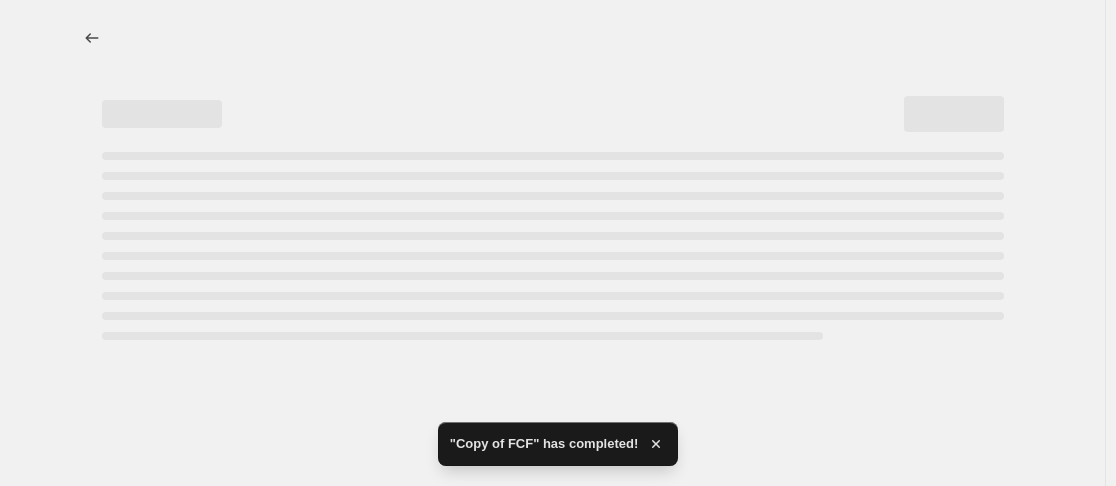 select on "percentage" 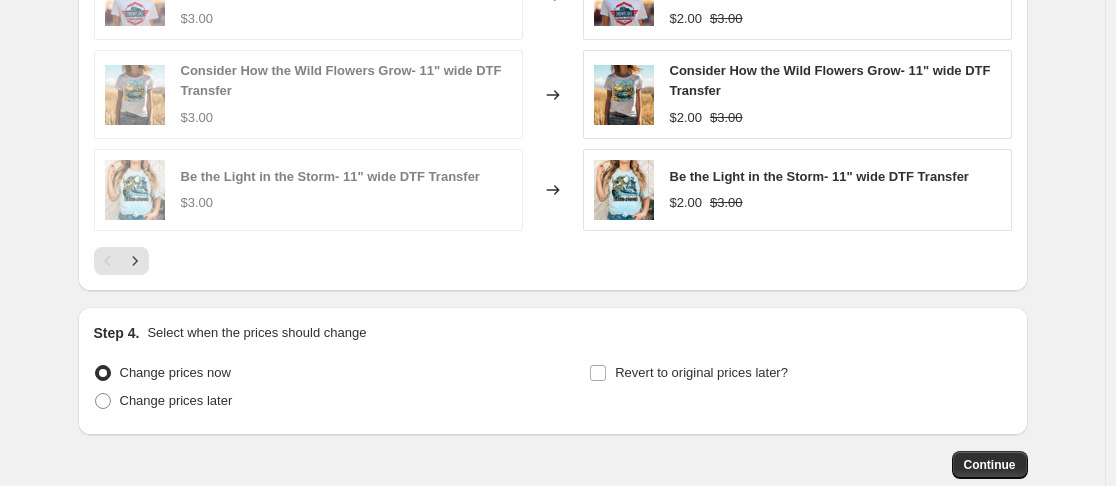 scroll, scrollTop: 1831, scrollLeft: 0, axis: vertical 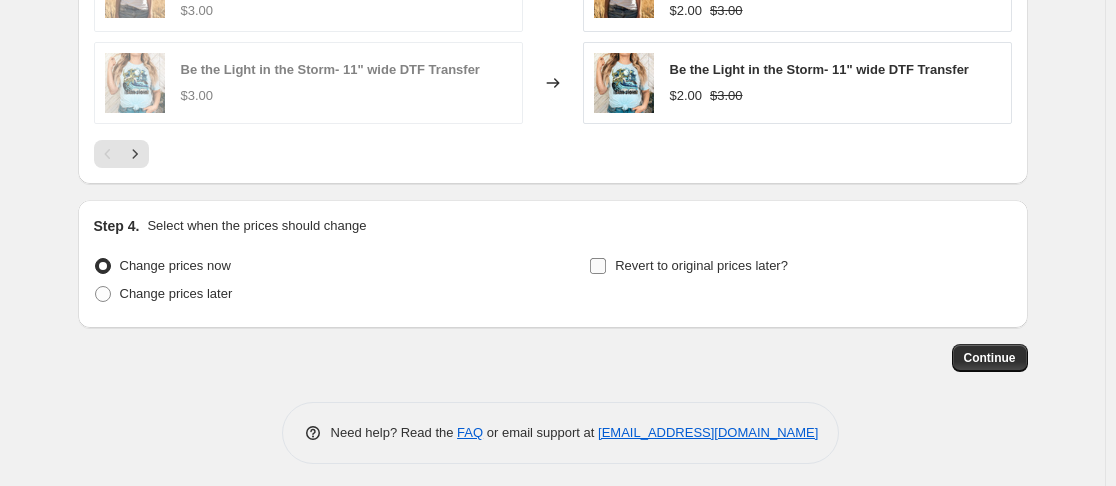 click on "Revert to original prices later?" at bounding box center (598, 266) 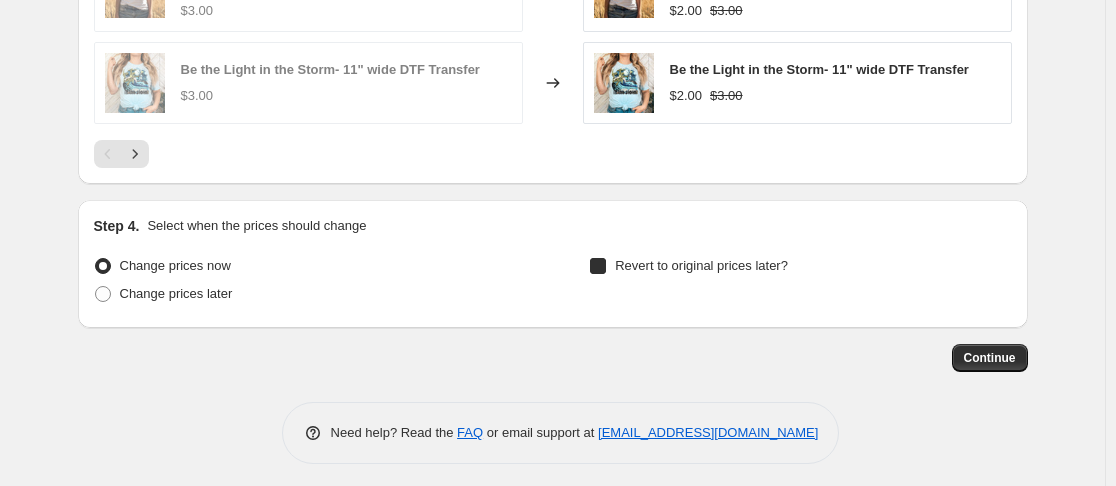 checkbox on "true" 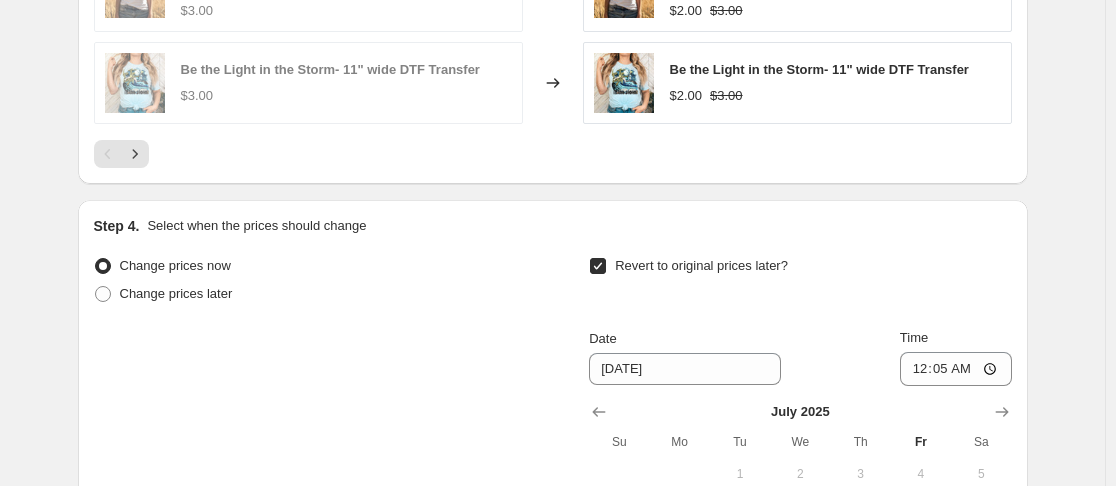 scroll, scrollTop: 2137, scrollLeft: 0, axis: vertical 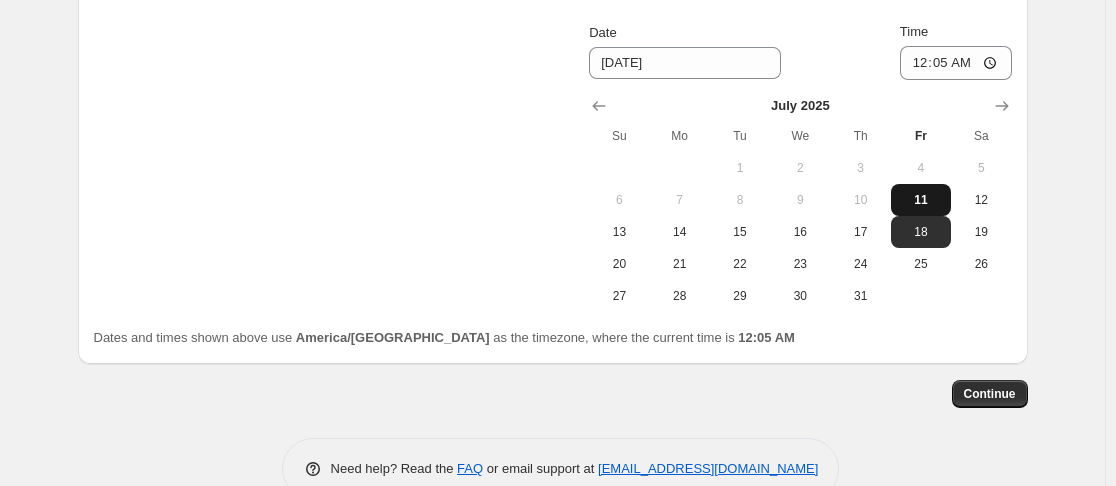 click on "11" at bounding box center (921, 200) 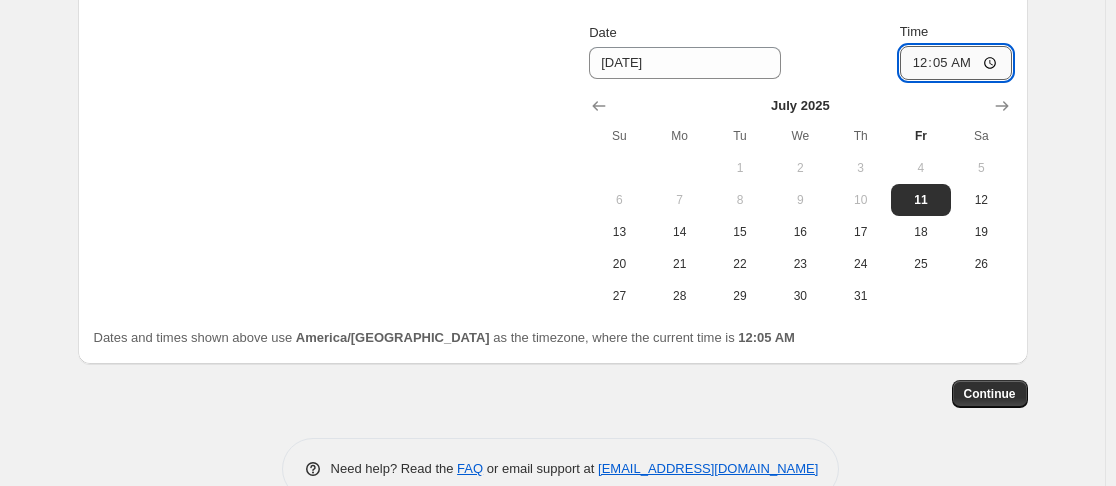 click on "00:05" at bounding box center [956, 63] 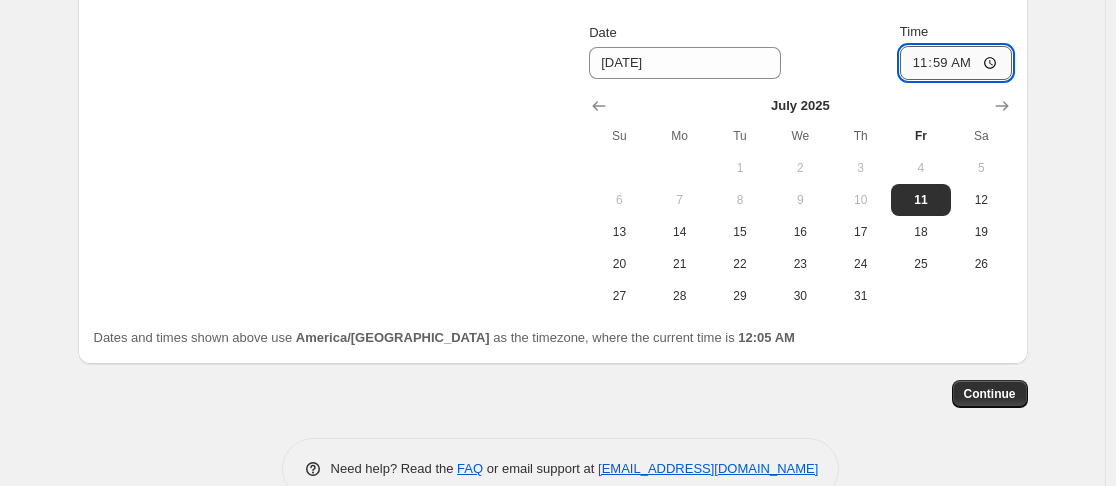 type on "23:59" 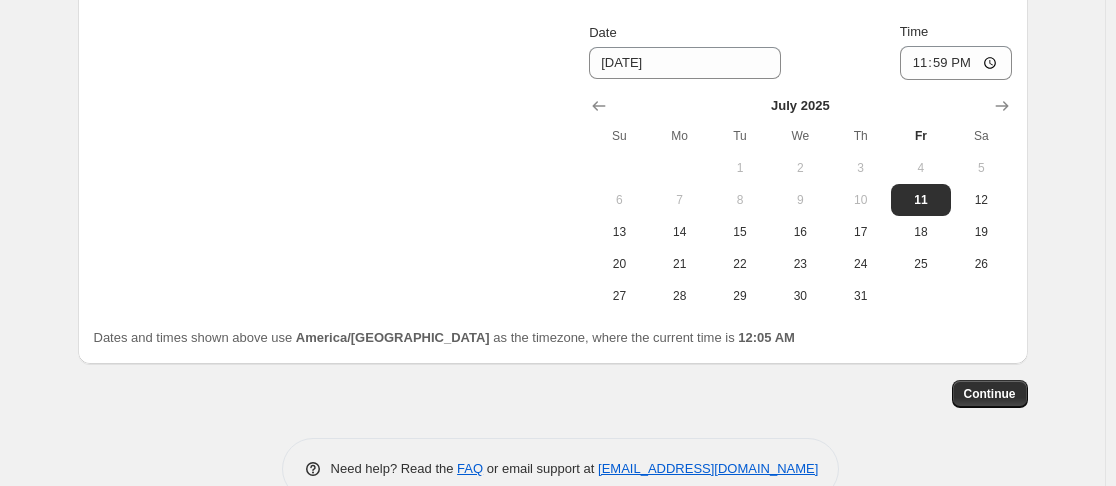 click on "Create new price [MEDICAL_DATA]. This page is ready Create new price [MEDICAL_DATA] Draft Step 1. Optionally give your price [MEDICAL_DATA] a title (eg "March 30% off sale on boots") Copy of DTF This title is just for internal use, customers won't see it Step 2. Select how the prices should change Use bulk price change rules Set product prices individually Use CSV upload Price Change type Change the price to a certain amount Change the price by a certain amount Change the price by a certain percentage Change the price to the current compare at price (price before sale) Change the price by a certain amount relative to the compare at price Change the price by a certain percentage relative to the compare at price Don't change the price Change the price by a certain percentage relative to the cost per item Change price to certain cost margin Change the price by a certain percentage Price change amount -33.5 % (Price drop) Rounding Round to nearest .01 Round to nearest whole number End prices in .99 Compare at price $35.00" at bounding box center (553, -804) 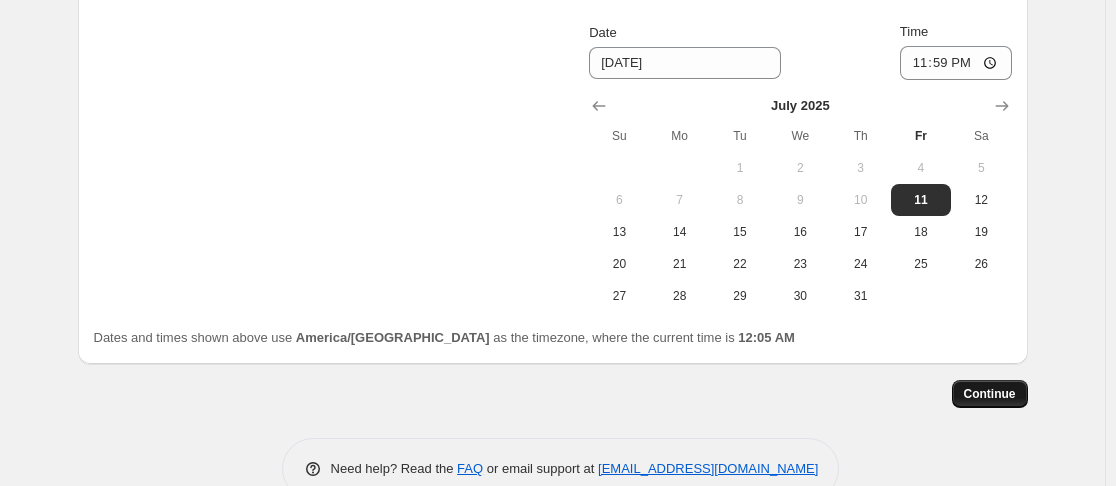click on "Continue" at bounding box center [990, 394] 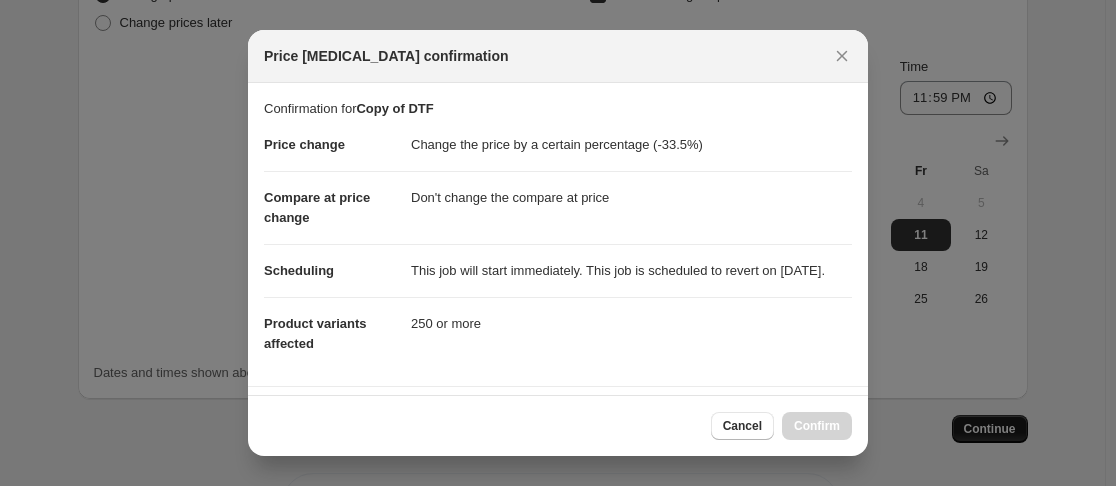scroll, scrollTop: 0, scrollLeft: 0, axis: both 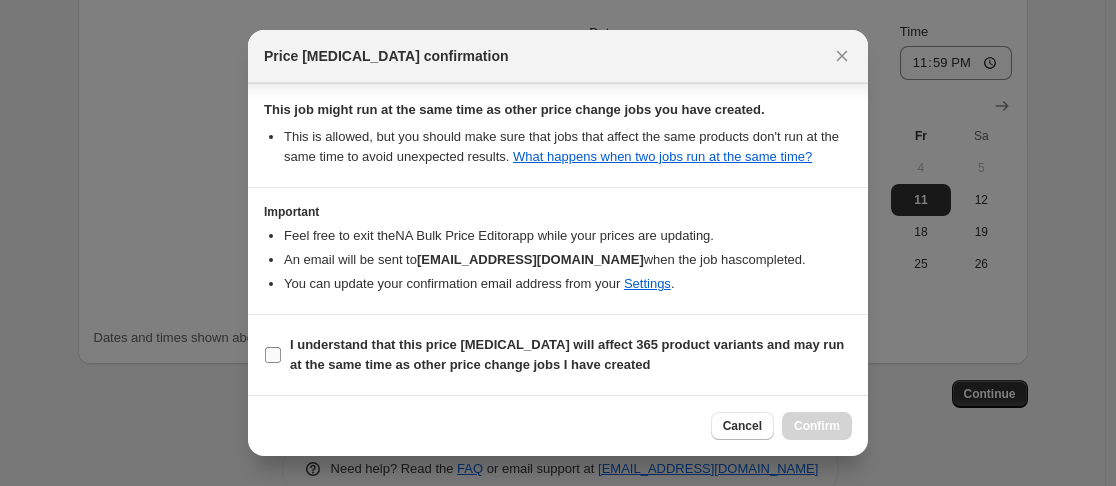 click on "I understand that this price [MEDICAL_DATA] will affect 365 product variants and may run at the same time as other price change jobs I have created" at bounding box center (273, 355) 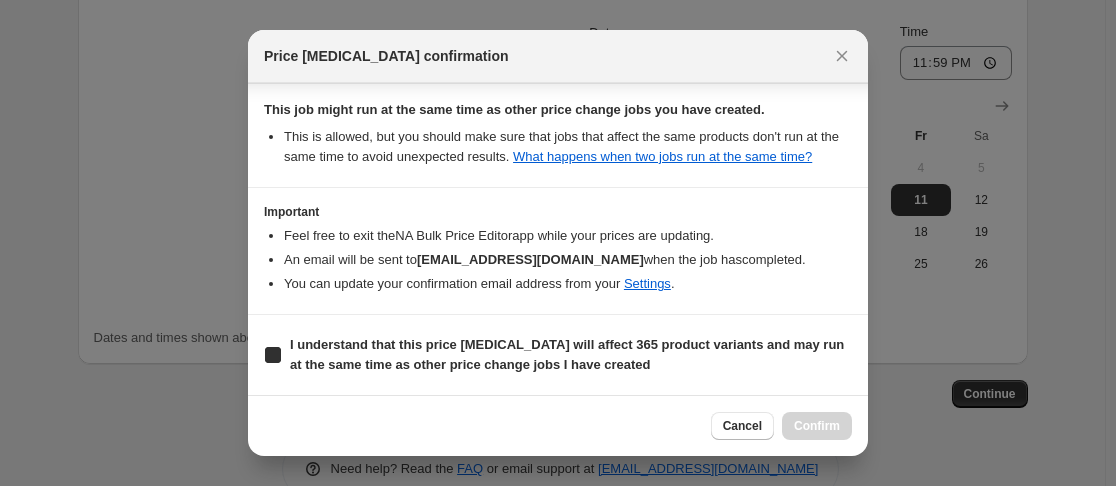checkbox on "true" 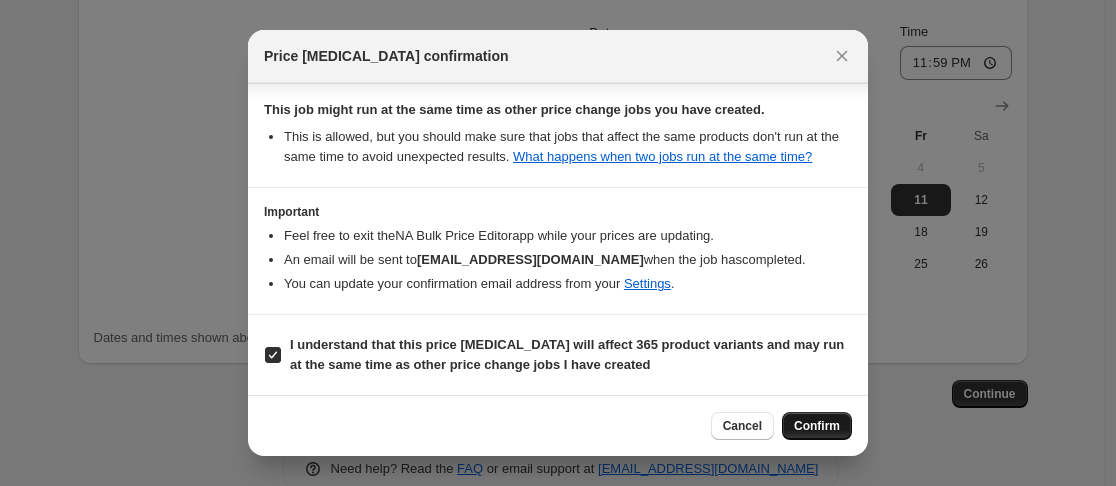 click on "Confirm" at bounding box center (817, 426) 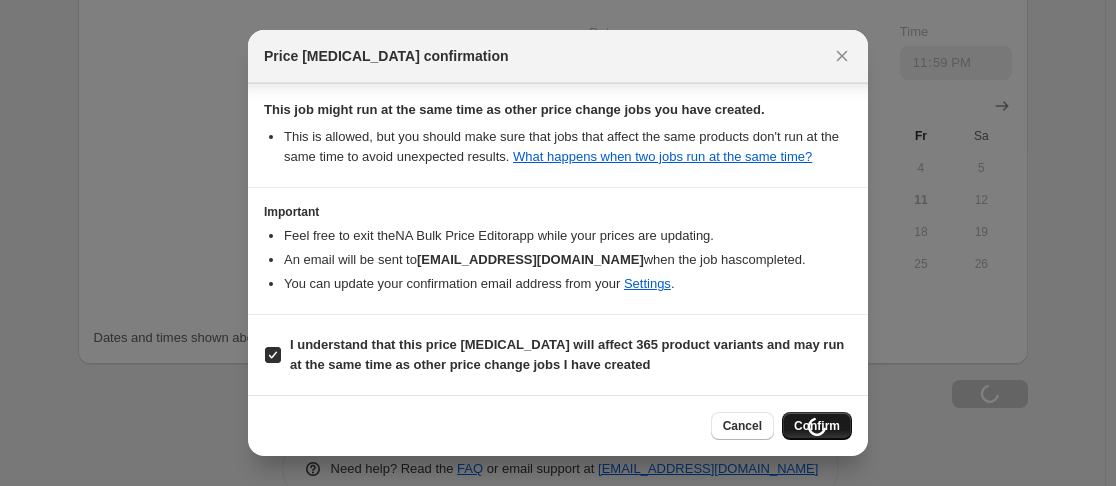 scroll, scrollTop: 2205, scrollLeft: 0, axis: vertical 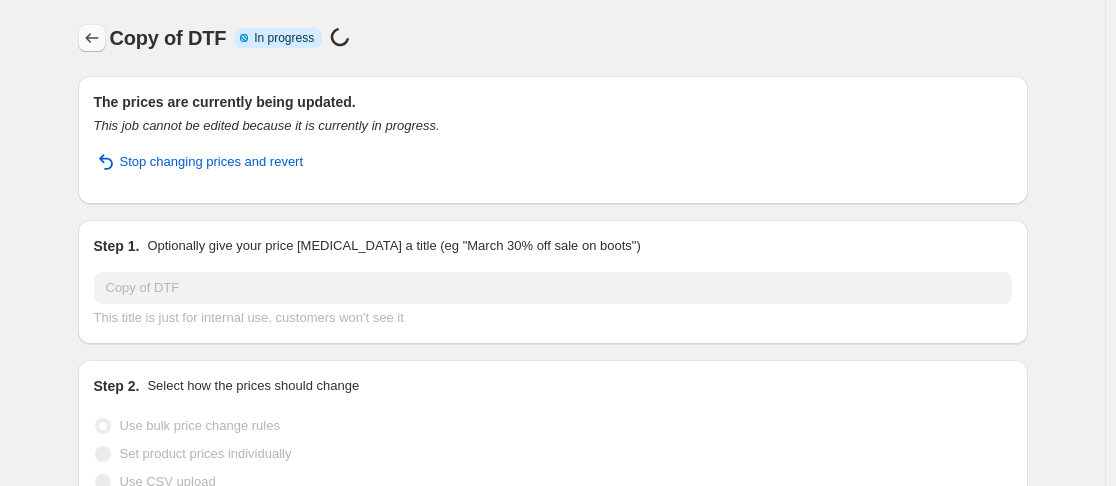 click 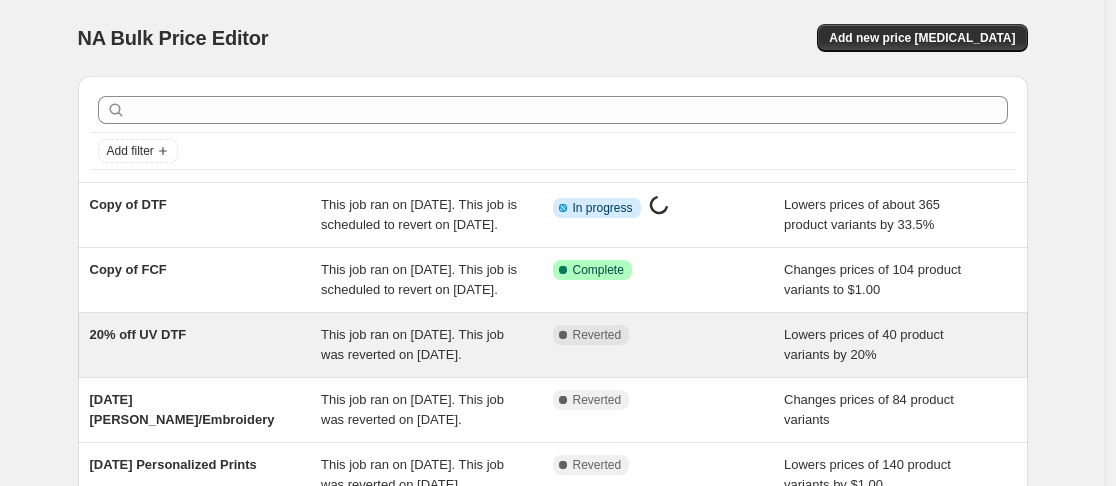 scroll, scrollTop: 724, scrollLeft: 0, axis: vertical 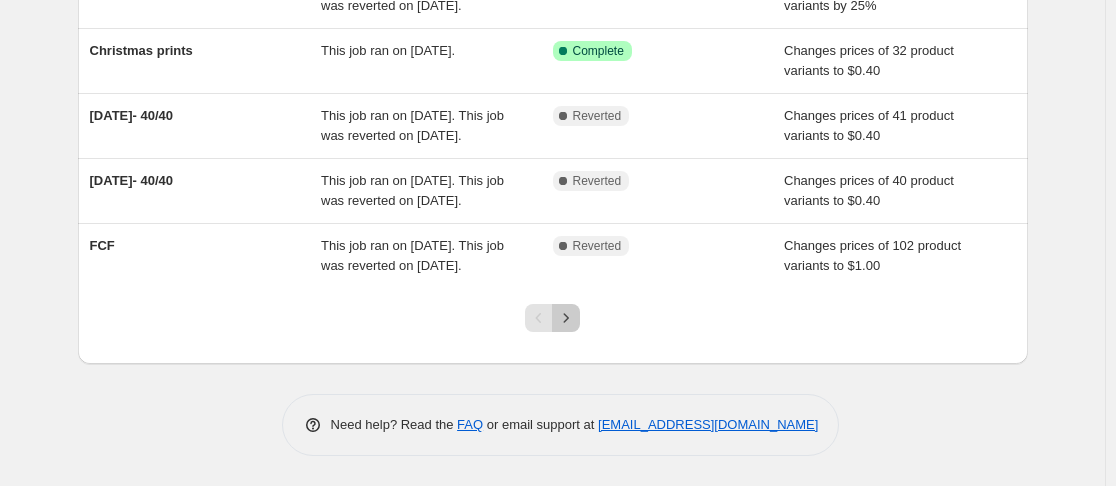click 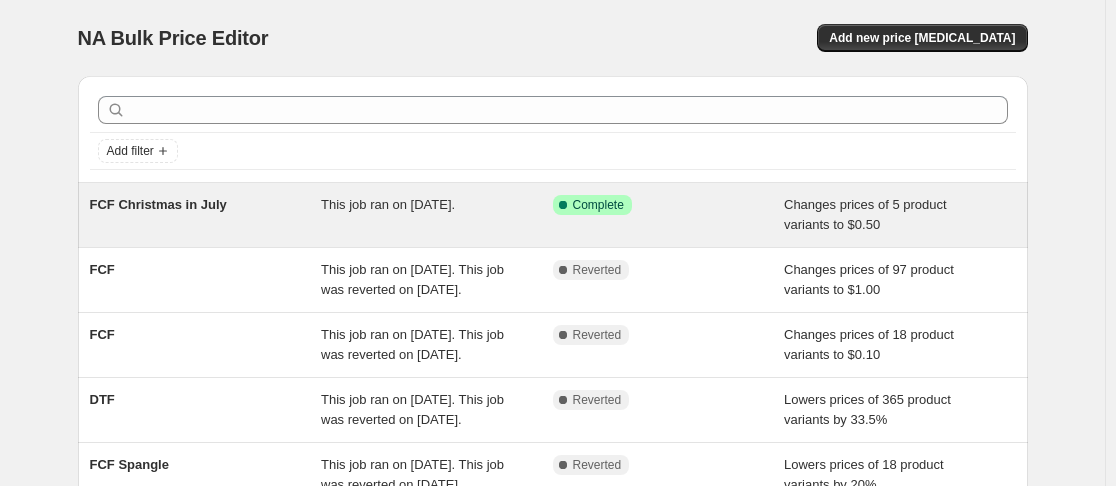 scroll, scrollTop: 724, scrollLeft: 0, axis: vertical 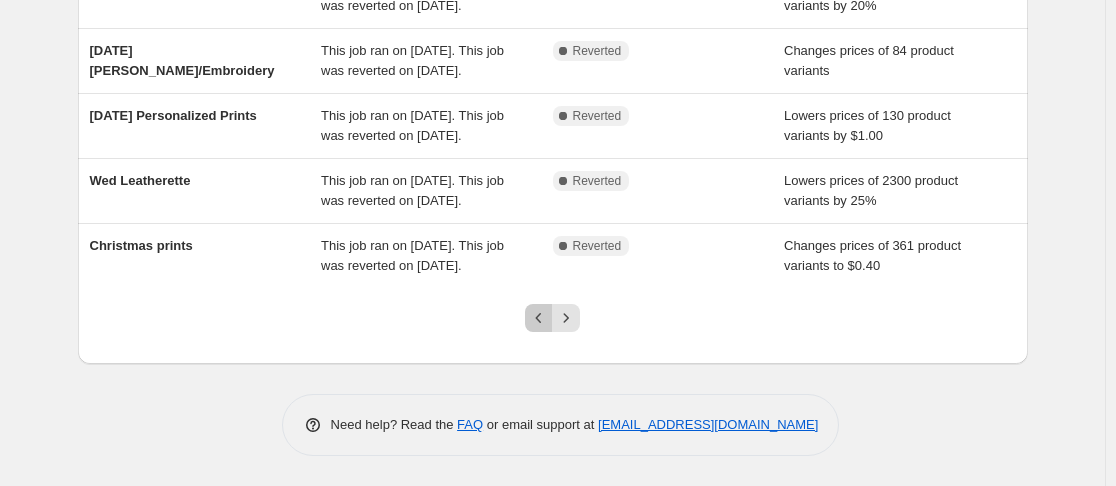 click 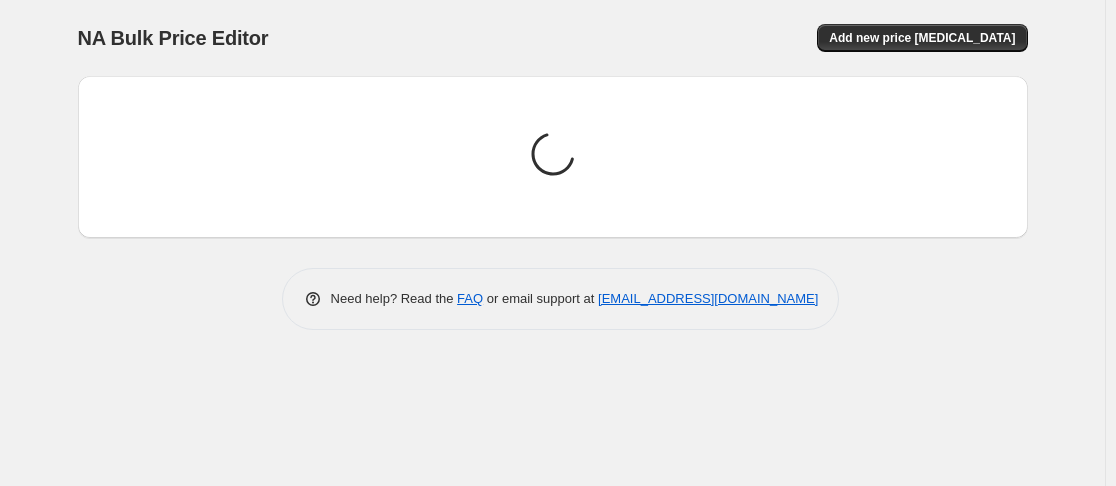 scroll, scrollTop: 0, scrollLeft: 0, axis: both 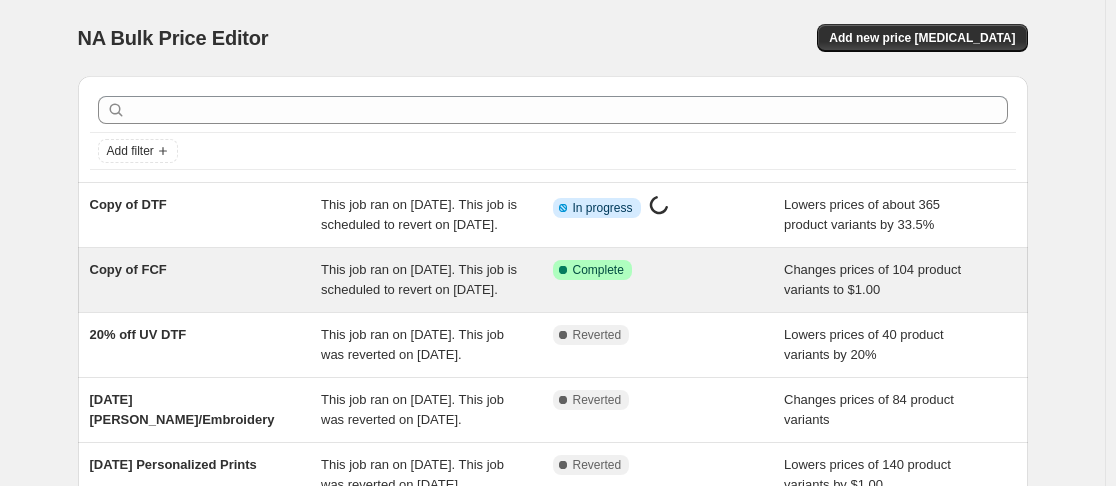 click on "Copy of FCF" at bounding box center [206, 280] 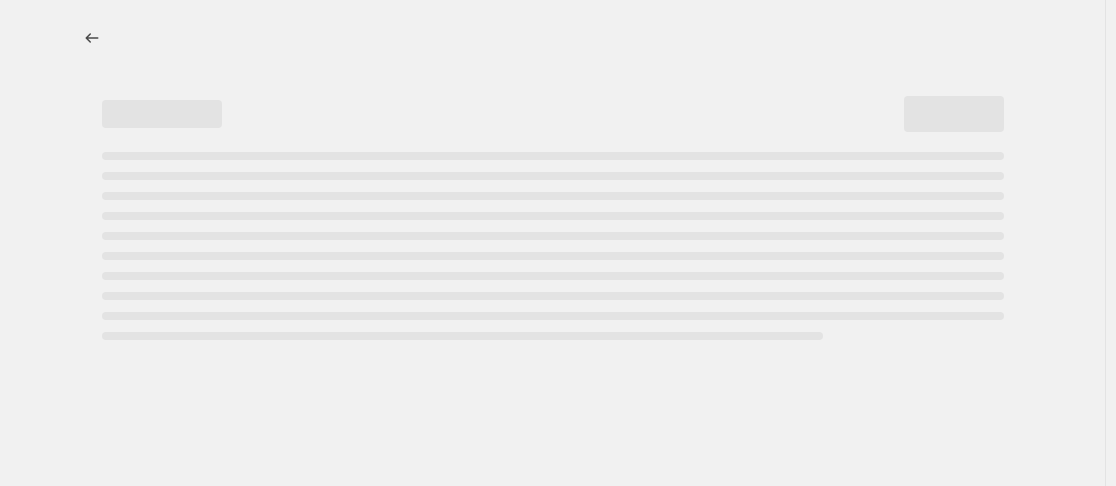 select on "no_change" 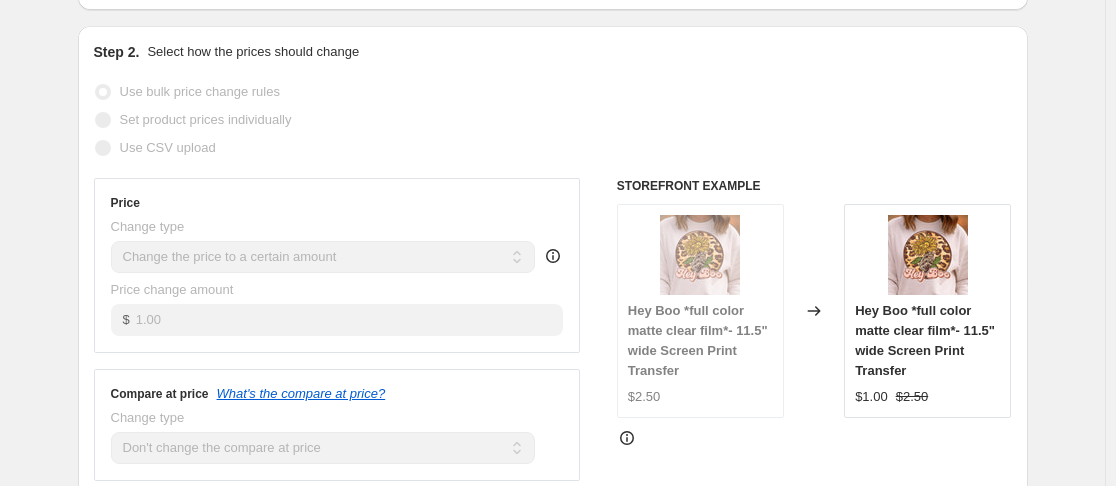 scroll, scrollTop: 0, scrollLeft: 0, axis: both 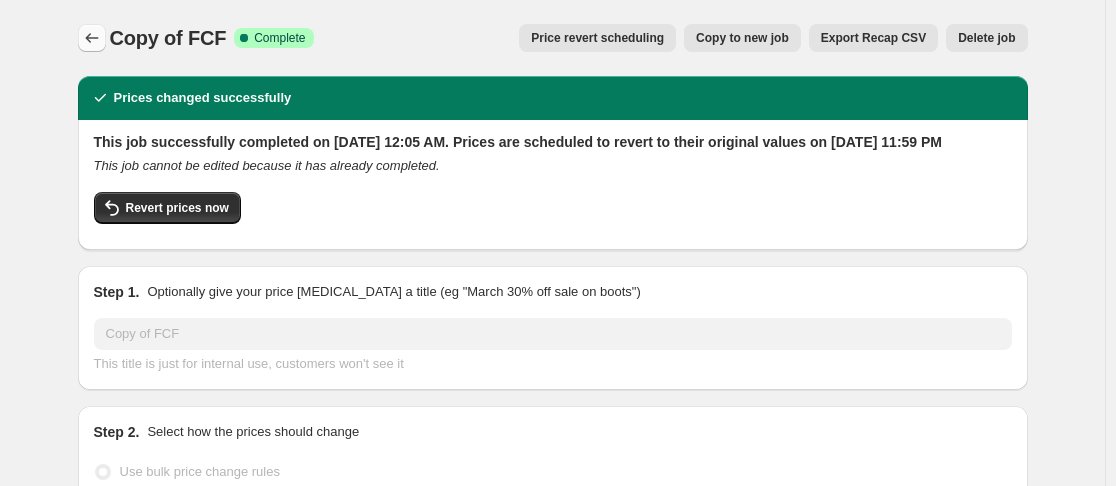 click 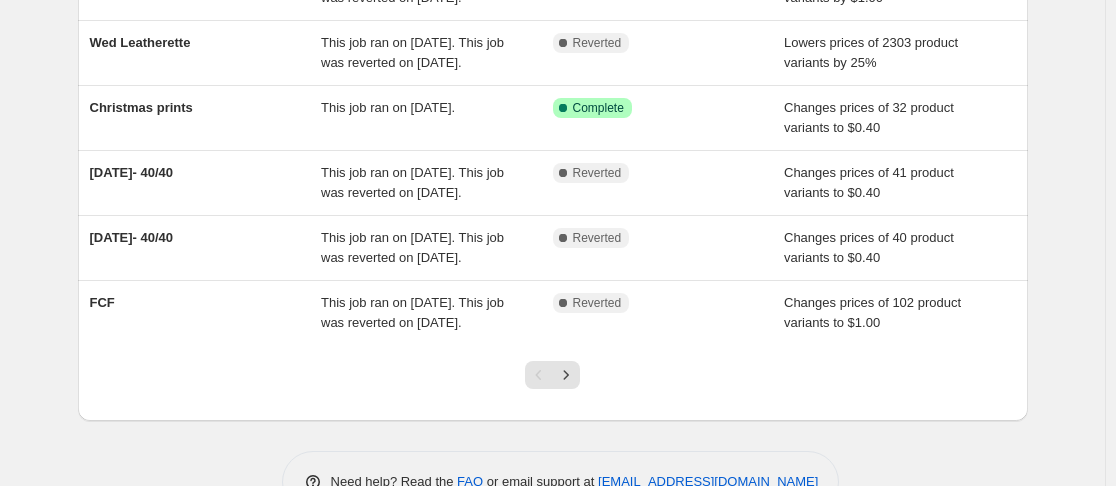scroll, scrollTop: 724, scrollLeft: 0, axis: vertical 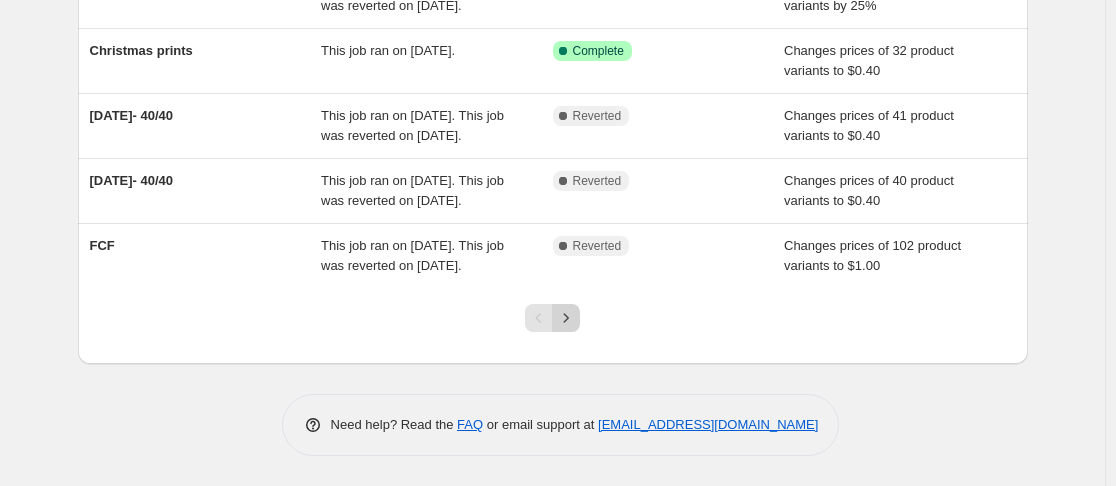 click 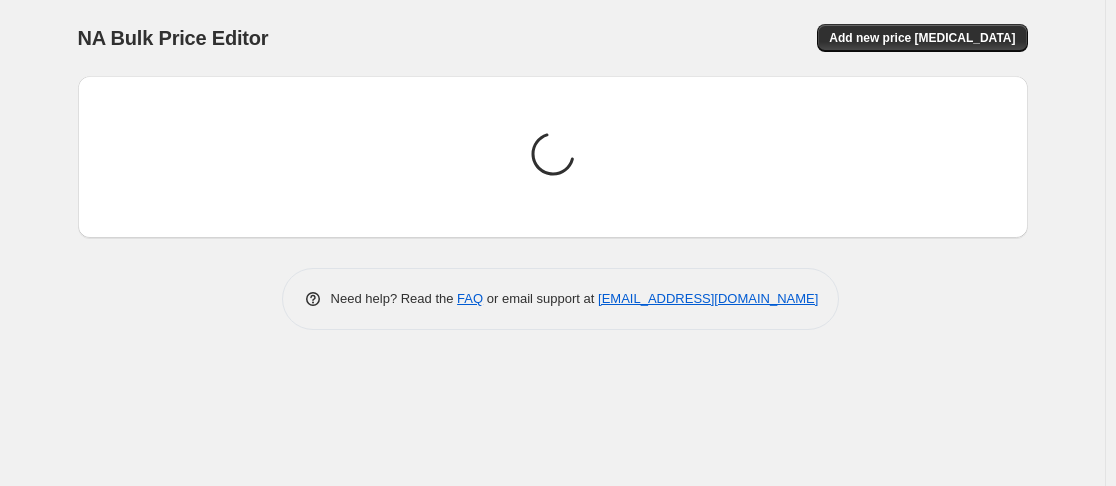 scroll, scrollTop: 0, scrollLeft: 0, axis: both 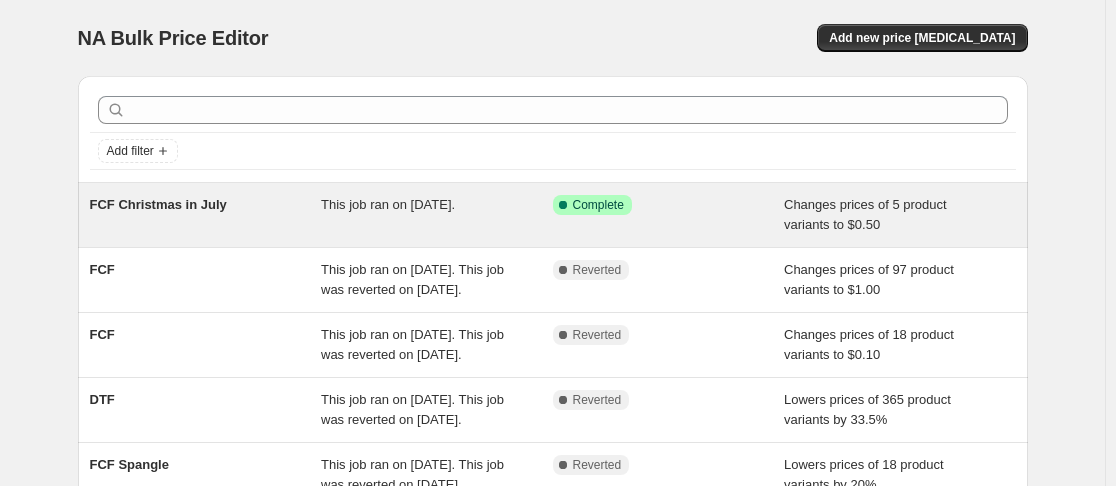 click on "This job ran on [DATE]." at bounding box center [388, 204] 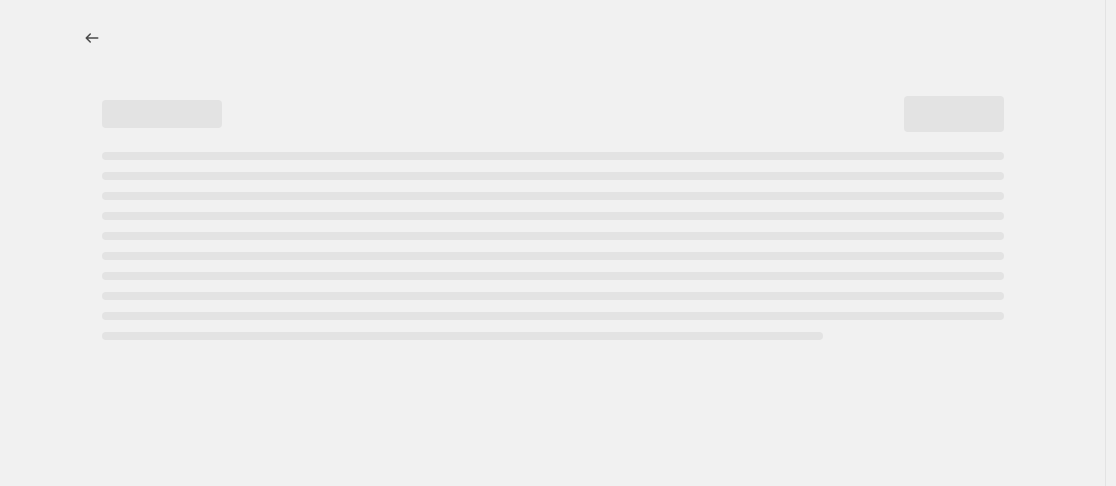 select on "no_change" 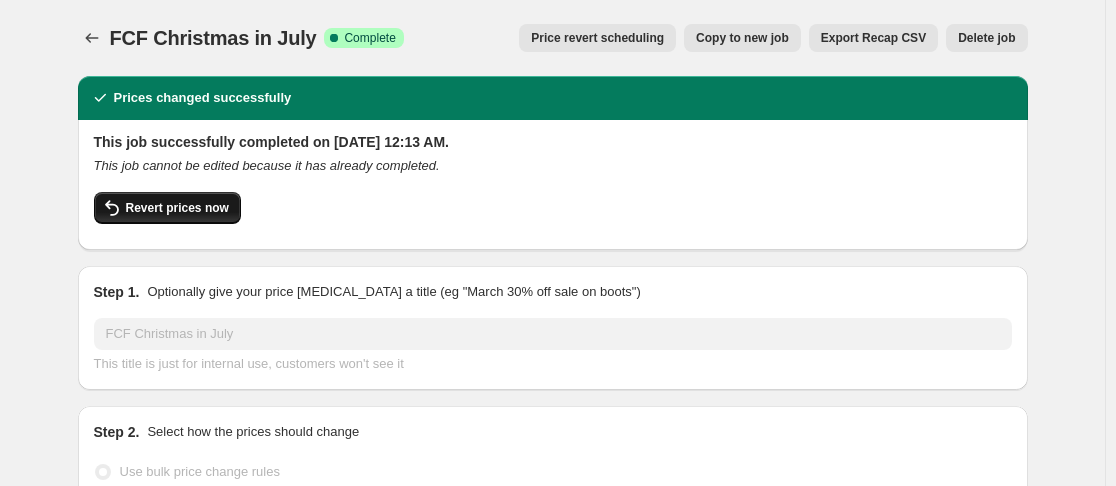 click on "Revert prices now" at bounding box center (167, 208) 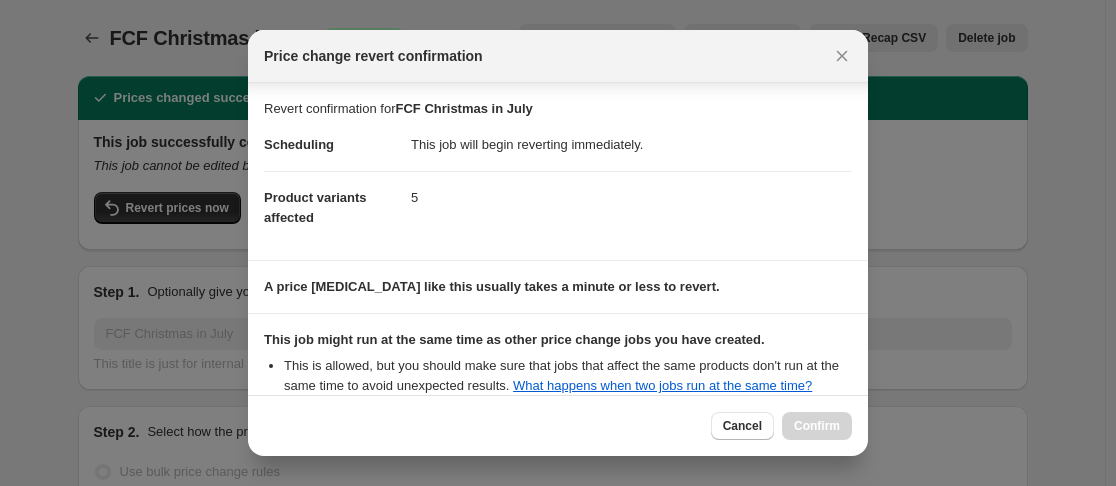 scroll, scrollTop: 294, scrollLeft: 0, axis: vertical 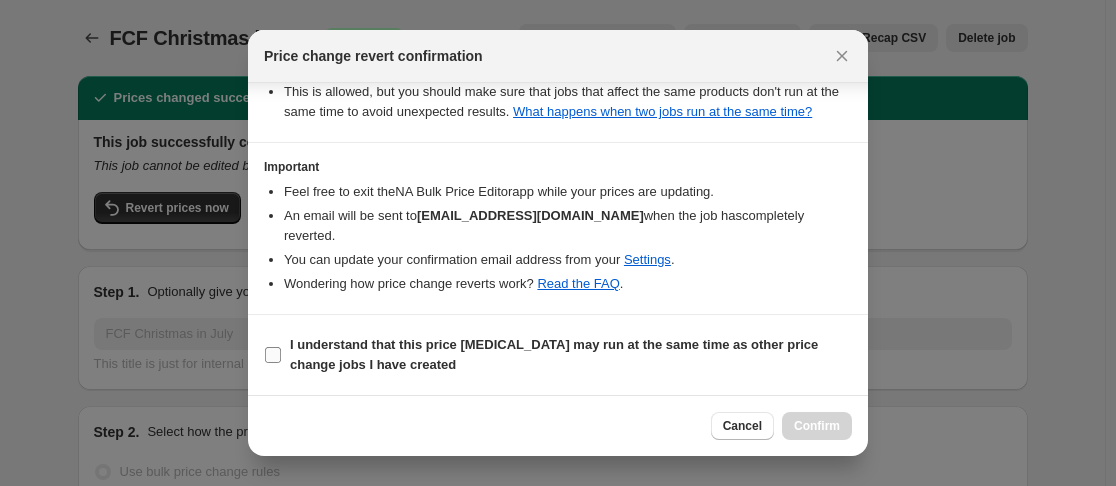 click on "I understand that this price [MEDICAL_DATA] may run at the same time as other price change jobs I have created" at bounding box center (273, 355) 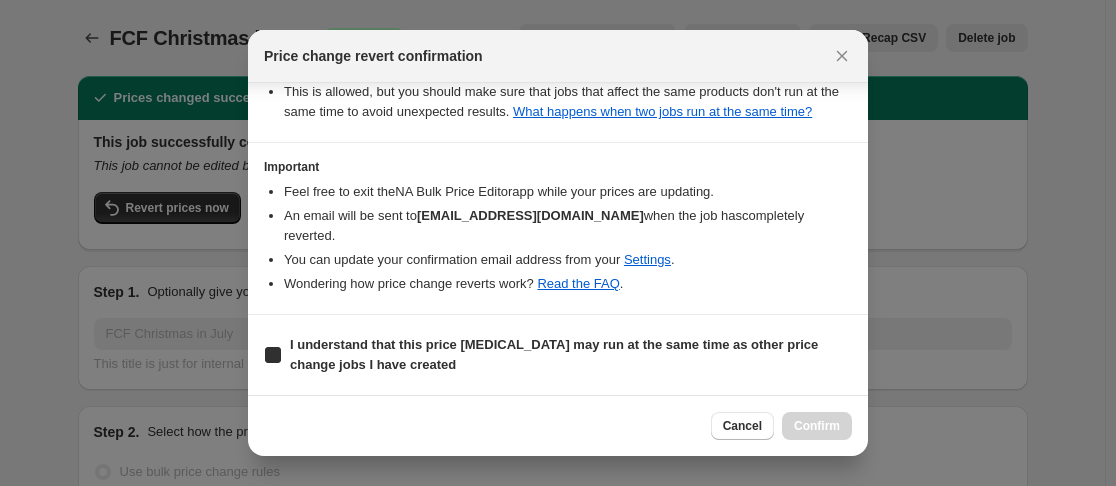checkbox on "true" 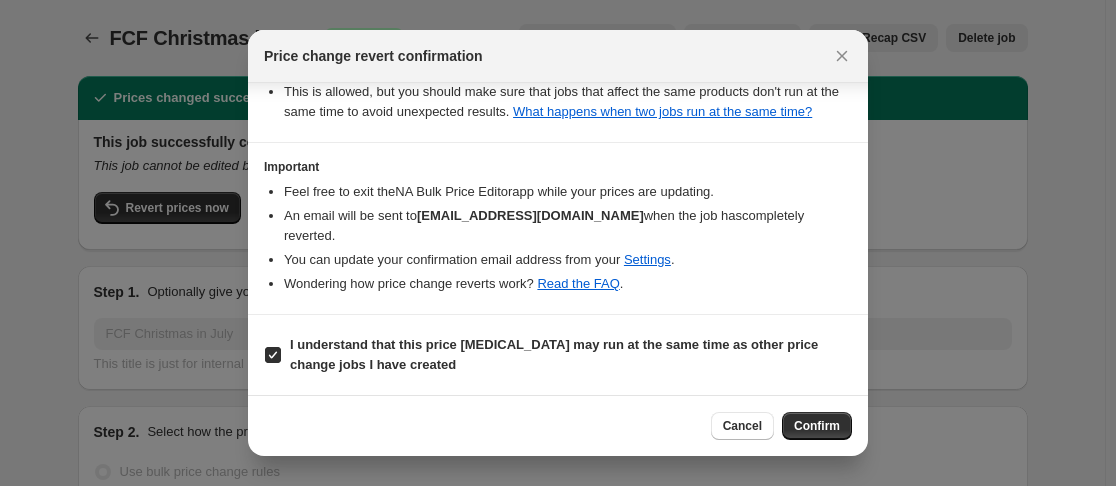 scroll, scrollTop: 0, scrollLeft: 0, axis: both 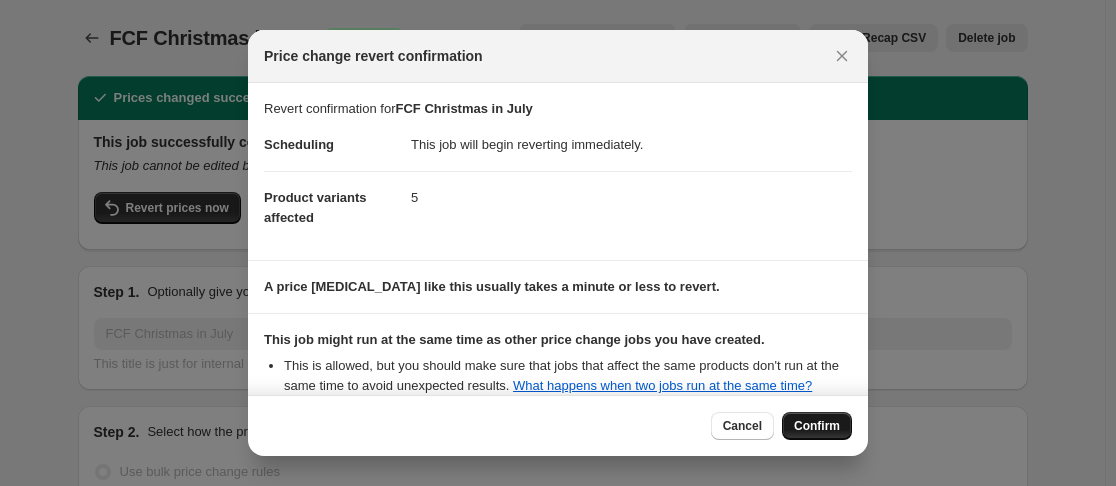 click on "Confirm" at bounding box center [817, 426] 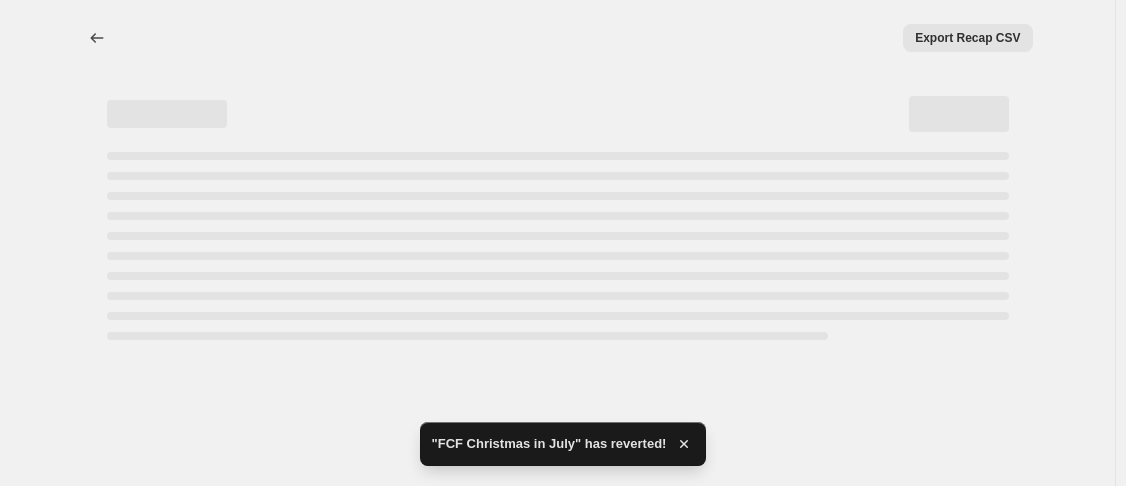 select on "collection" 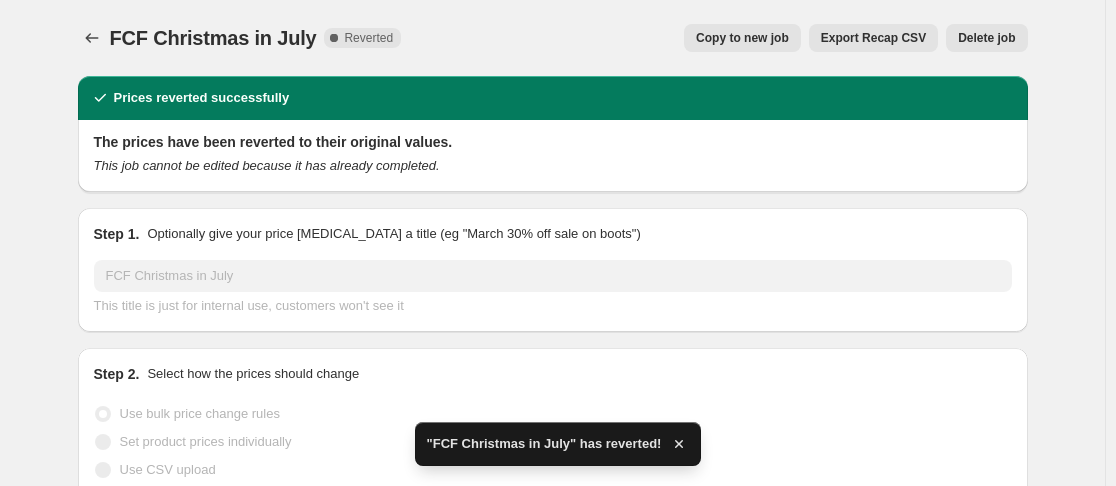 click on "Copy to new job" at bounding box center (742, 38) 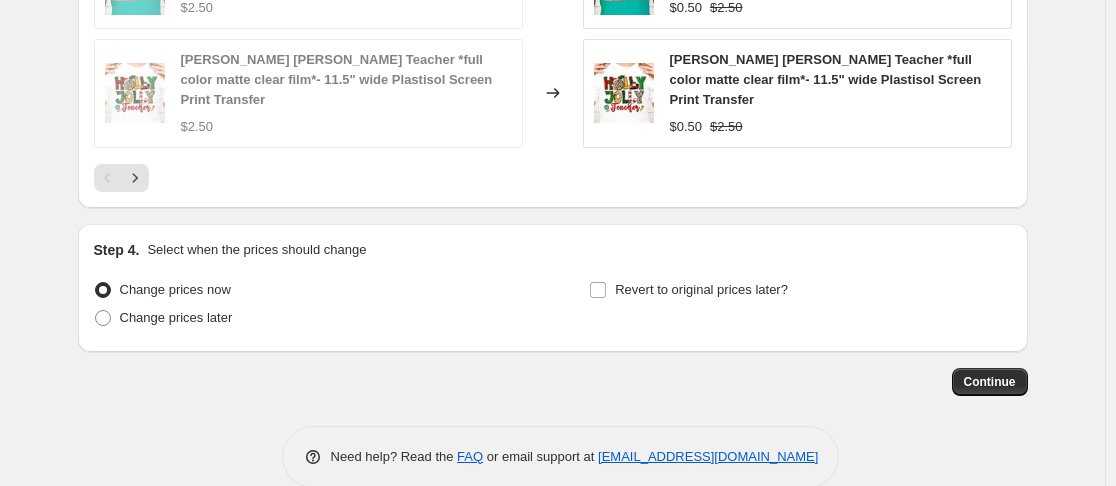 scroll, scrollTop: 1705, scrollLeft: 0, axis: vertical 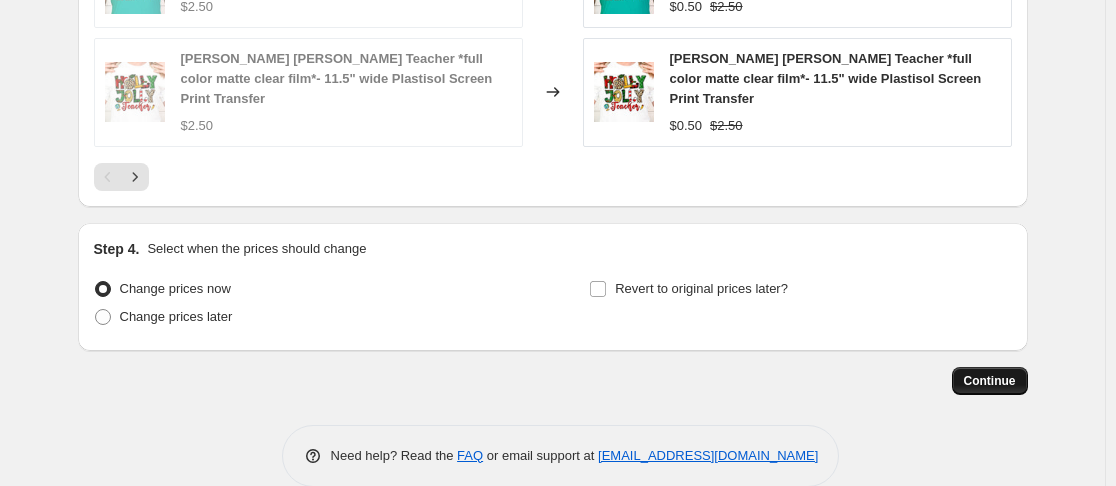 click on "Continue" at bounding box center (990, 381) 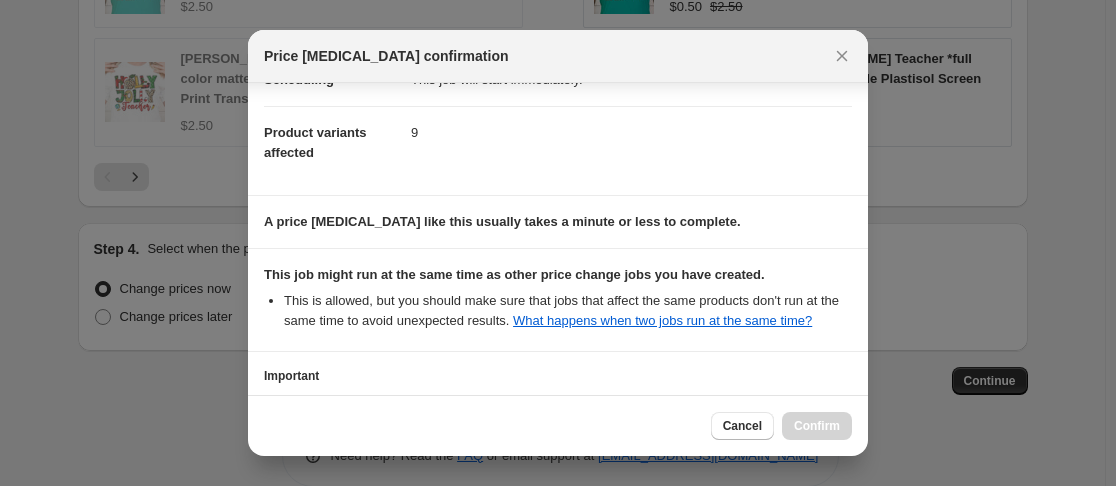 scroll, scrollTop: 376, scrollLeft: 0, axis: vertical 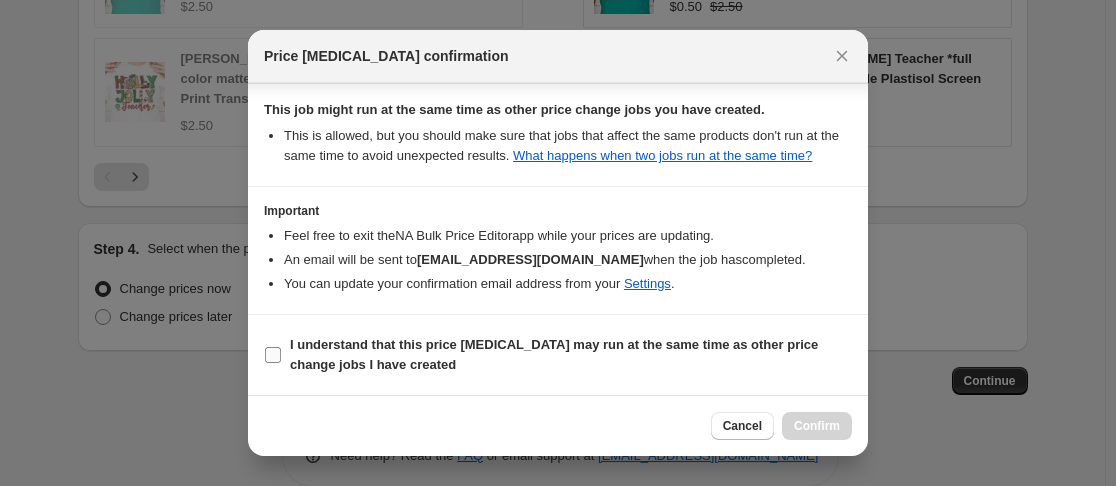 click on "I understand that this price [MEDICAL_DATA] may run at the same time as other price change jobs I have created" at bounding box center (273, 355) 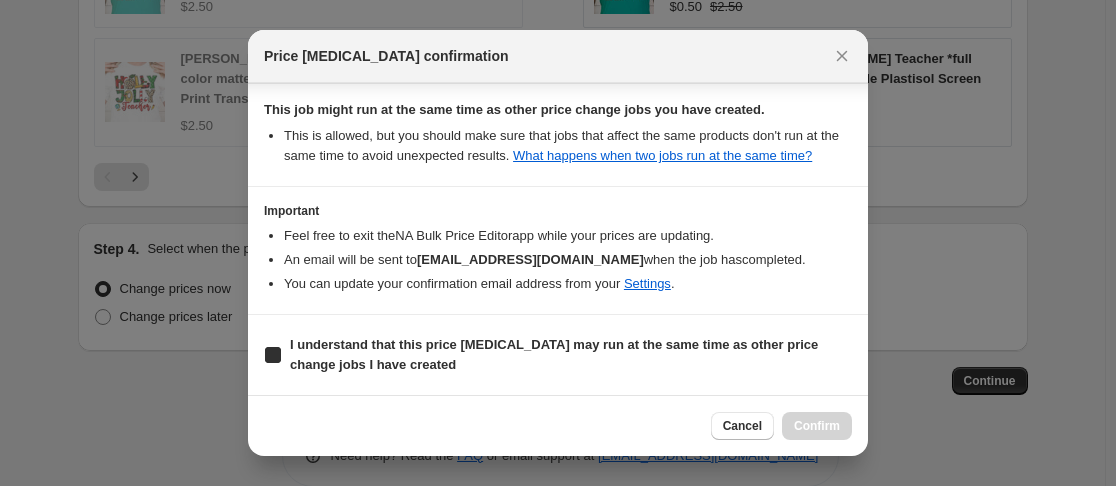 checkbox on "true" 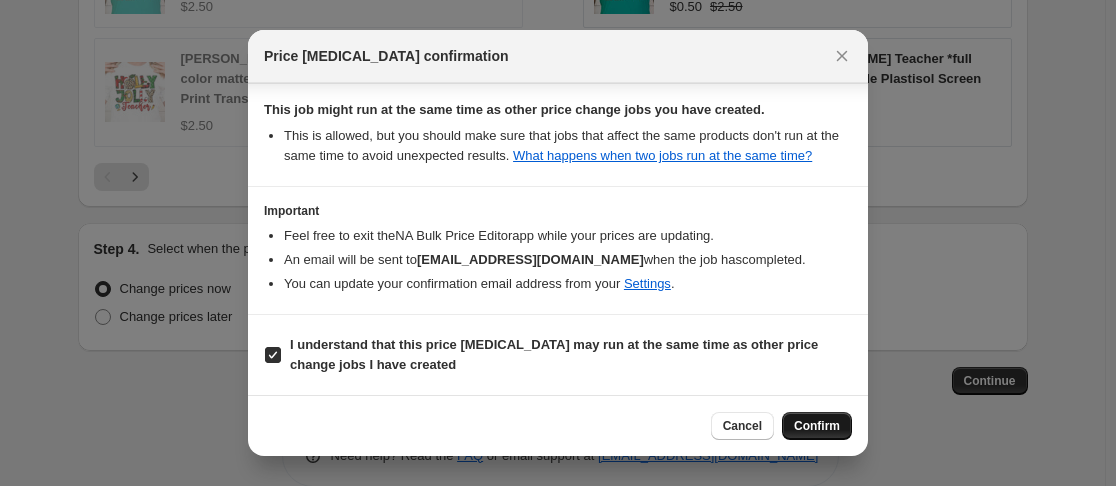 click on "Confirm" at bounding box center (817, 426) 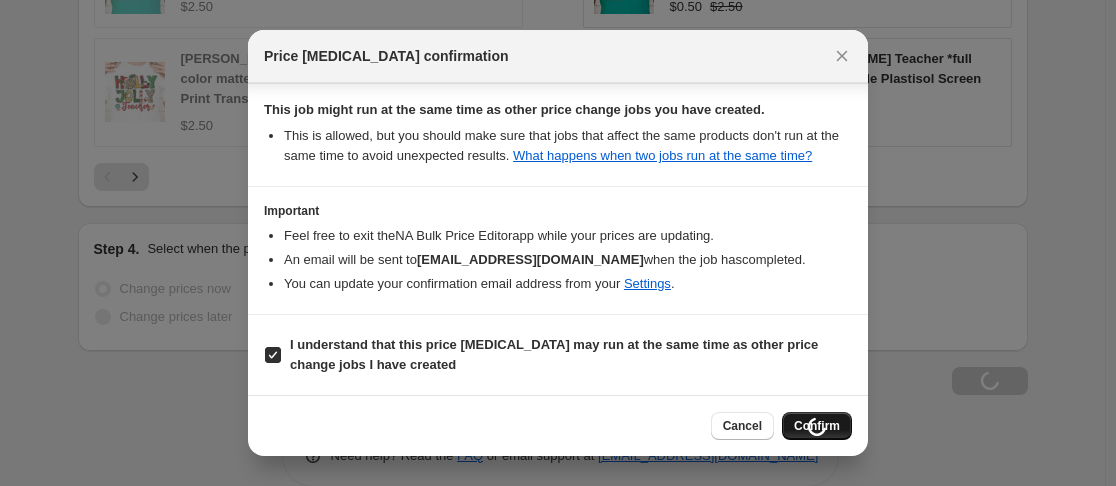 scroll, scrollTop: 1773, scrollLeft: 0, axis: vertical 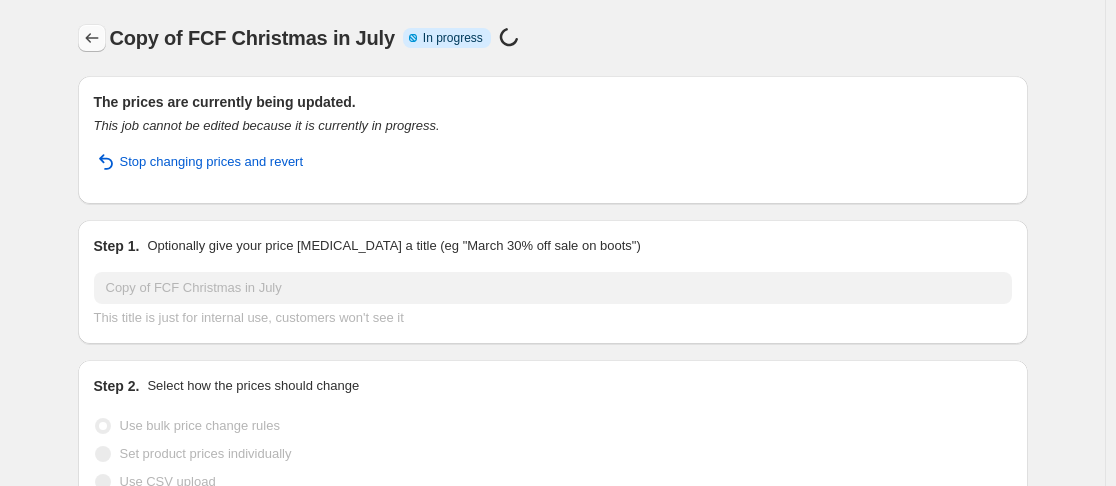 click 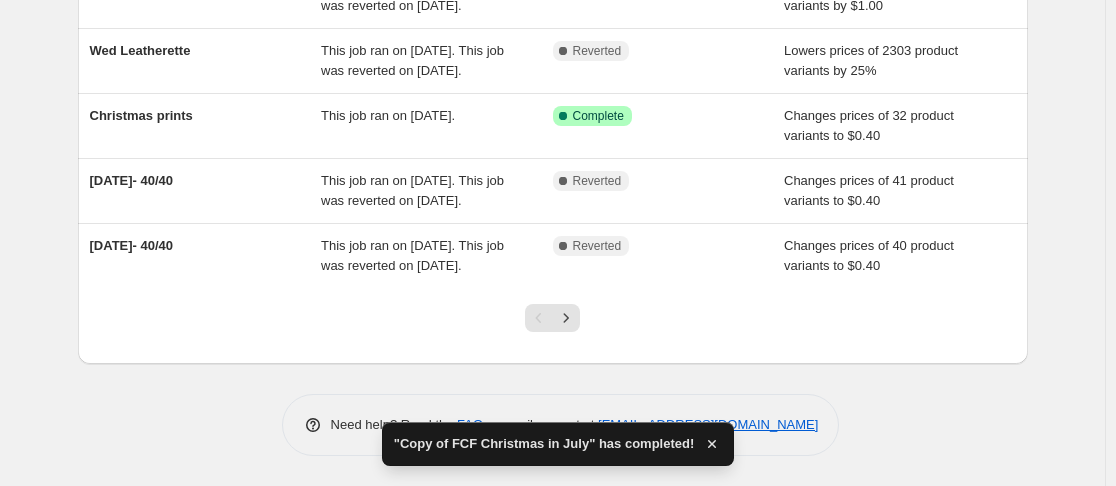 scroll, scrollTop: 704, scrollLeft: 0, axis: vertical 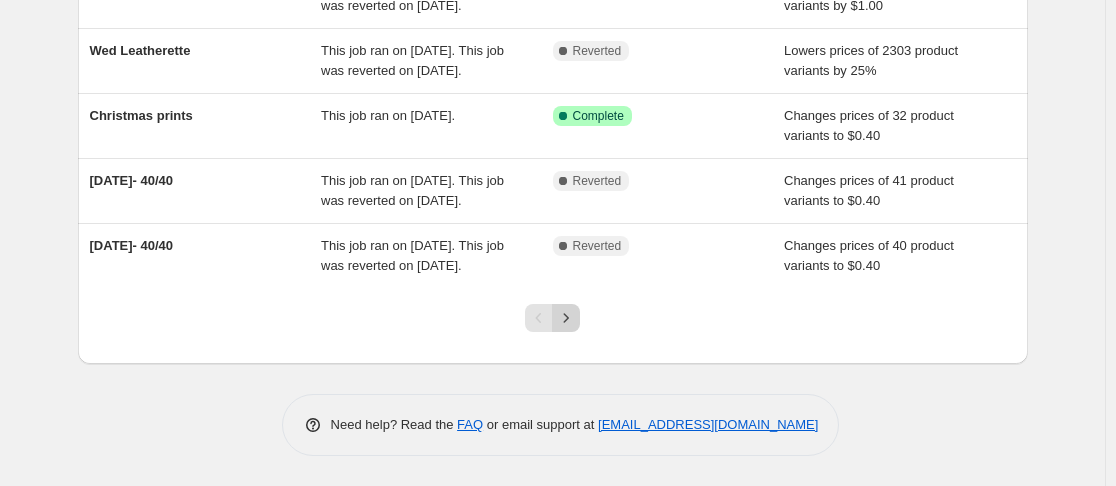 click 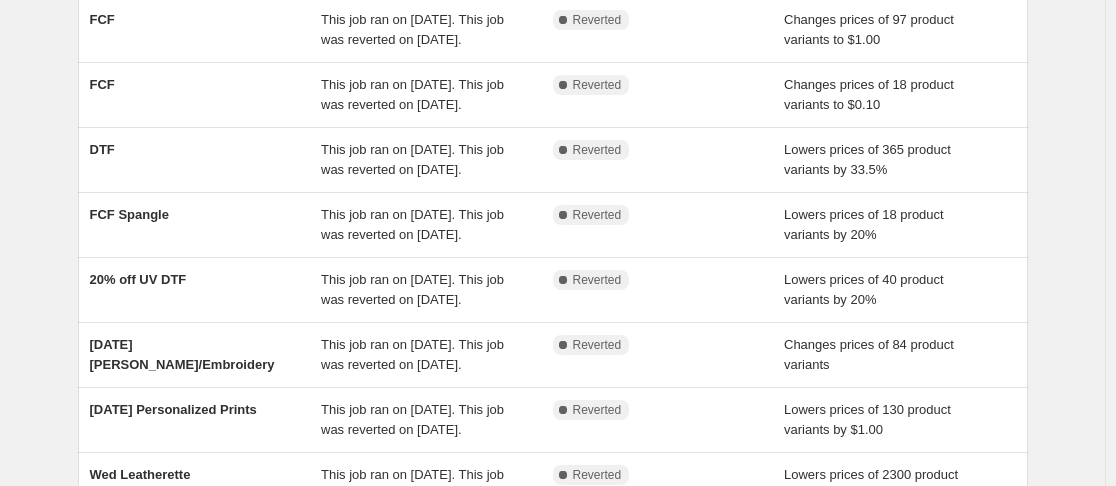 scroll, scrollTop: 316, scrollLeft: 0, axis: vertical 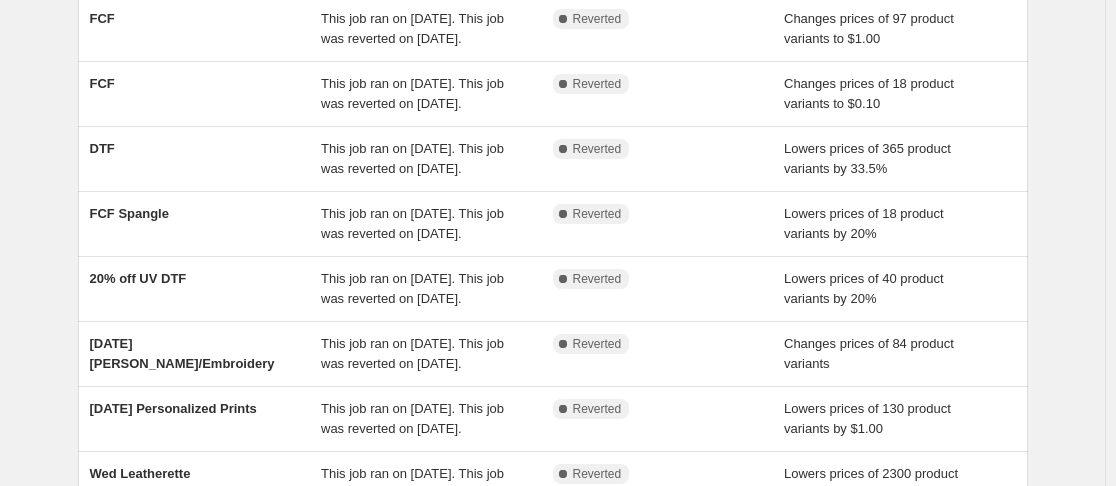 click on "DTF" at bounding box center (206, 159) 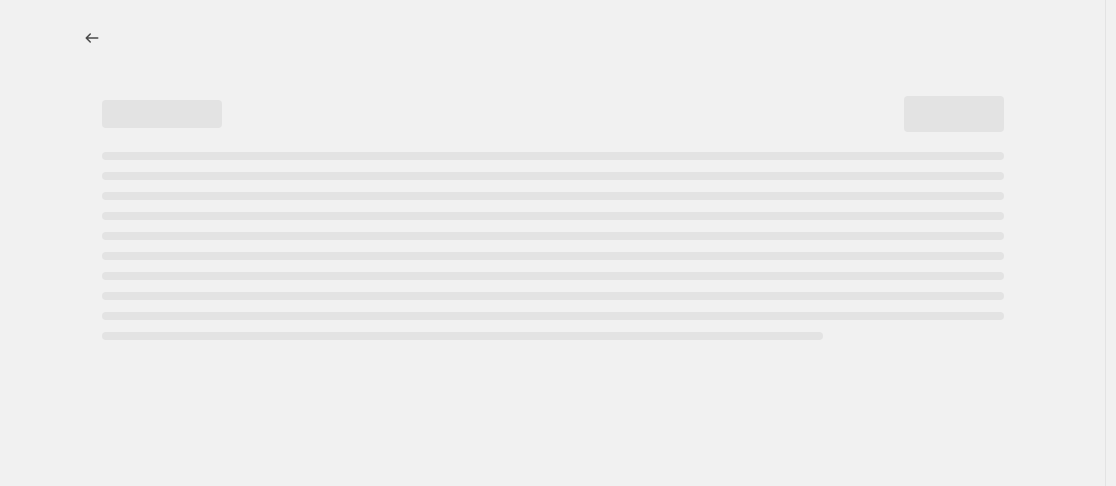 scroll, scrollTop: 0, scrollLeft: 0, axis: both 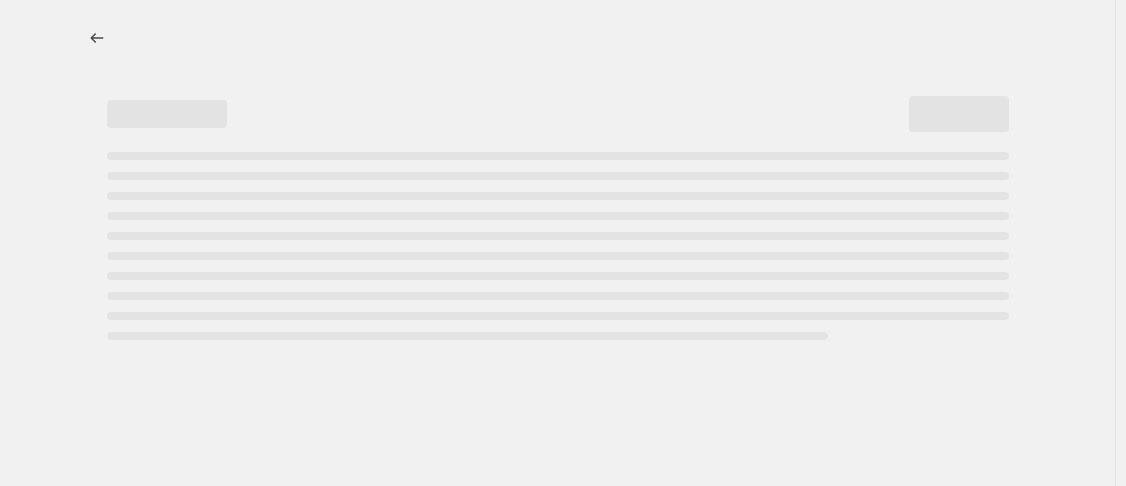 select on "percentage" 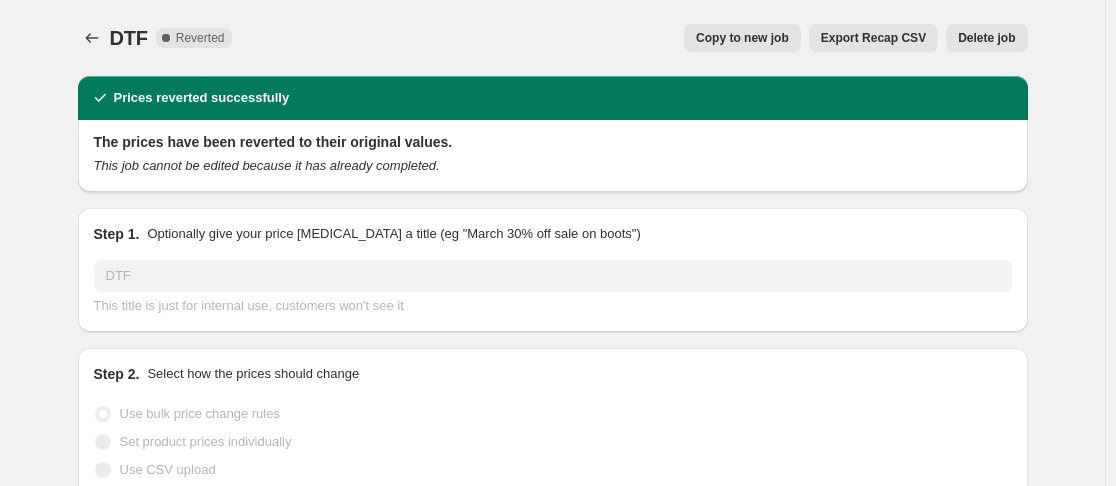 click on "DTF. This page is ready DTF Complete Reverted Copy to new job Export Recap CSV Delete job More actions Copy to new job Export Recap CSV Delete job" at bounding box center (553, 38) 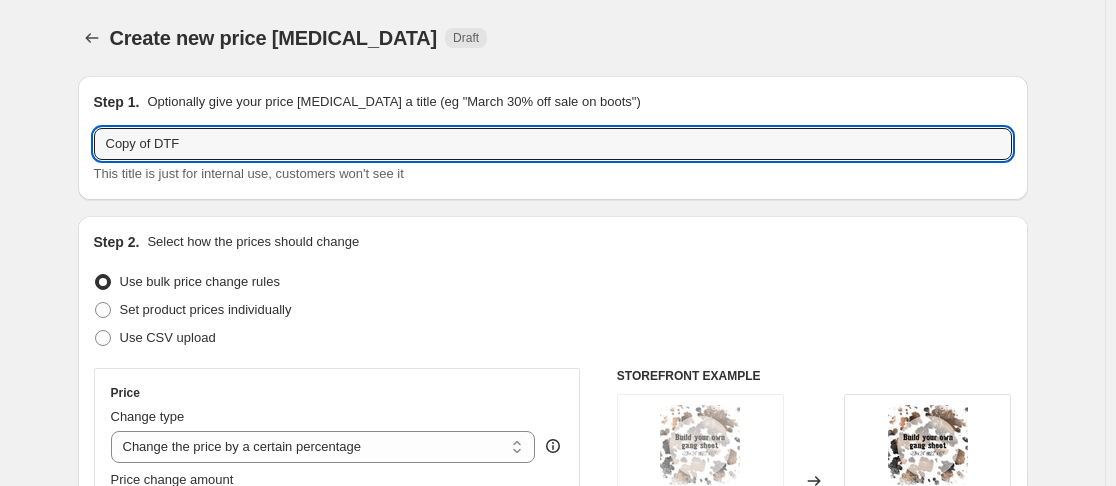 drag, startPoint x: 162, startPoint y: 145, endPoint x: 19, endPoint y: 167, distance: 144.6824 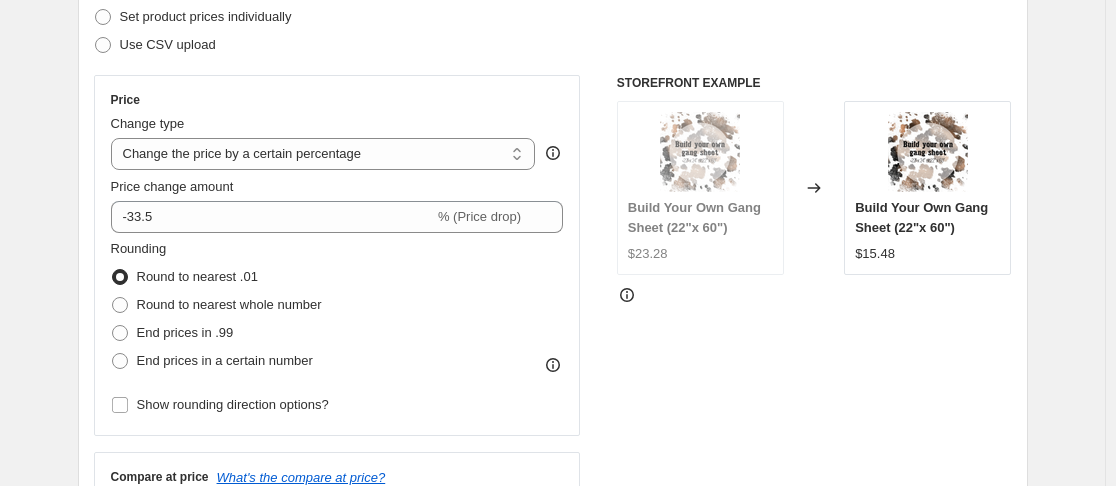 scroll, scrollTop: 312, scrollLeft: 0, axis: vertical 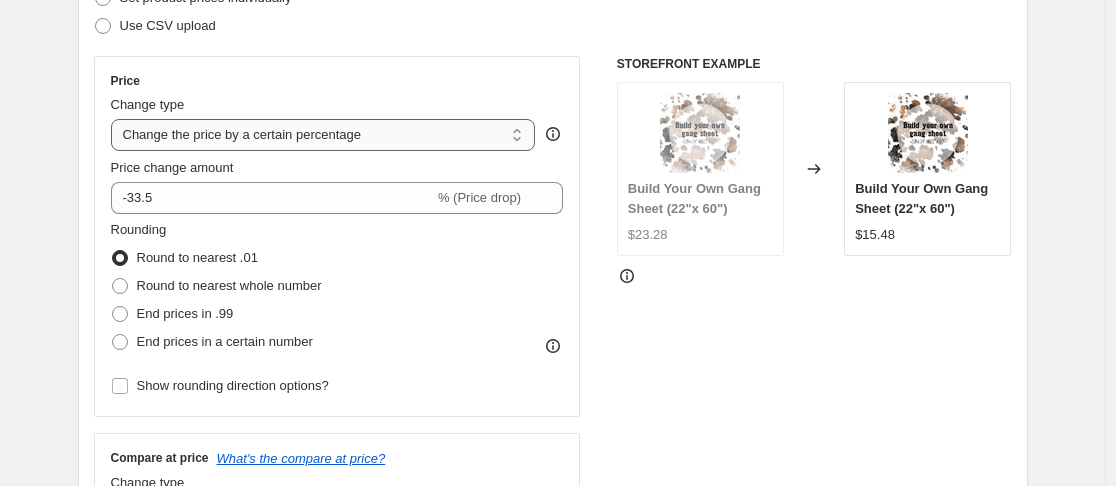 type on "Christmas DTF" 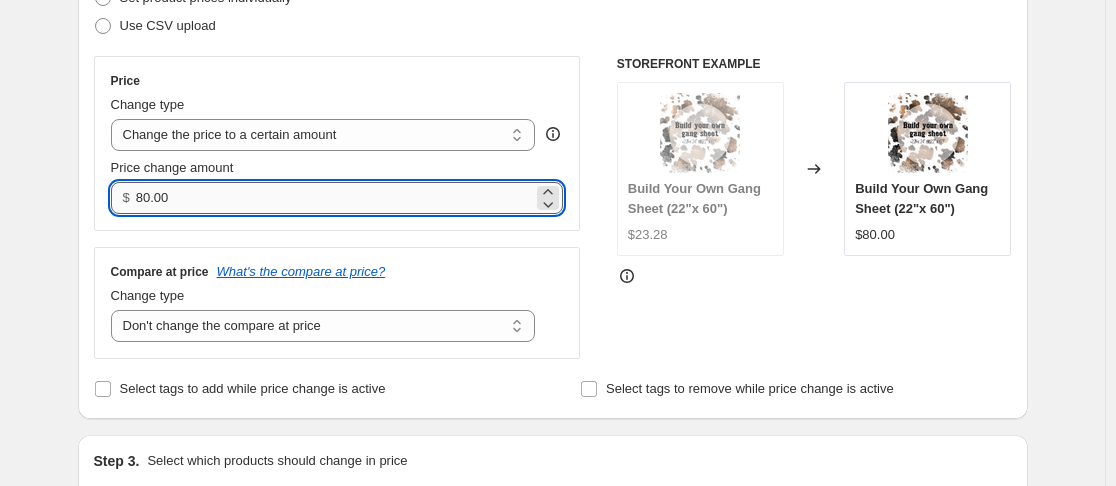 click on "80.00" at bounding box center [334, 198] 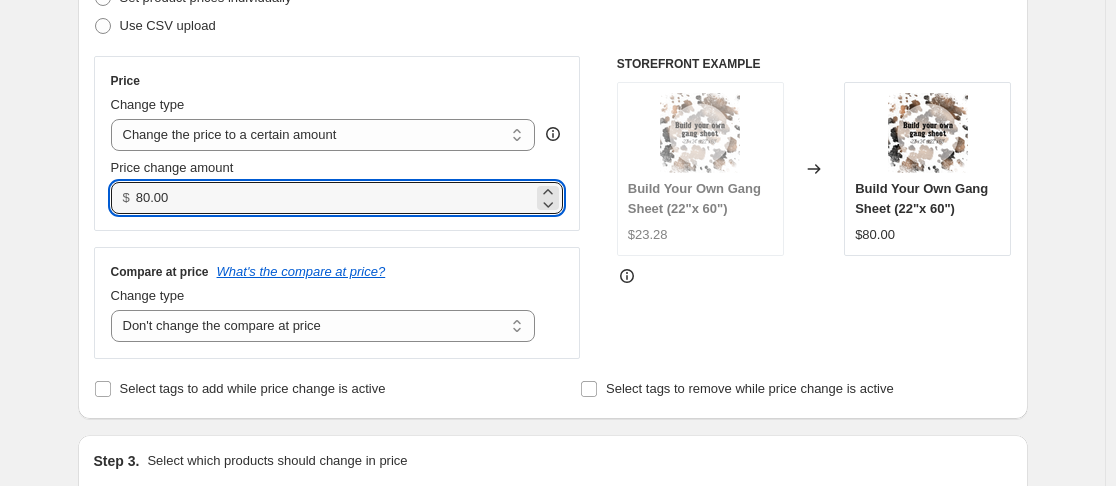 drag, startPoint x: 188, startPoint y: 203, endPoint x: 56, endPoint y: 207, distance: 132.0606 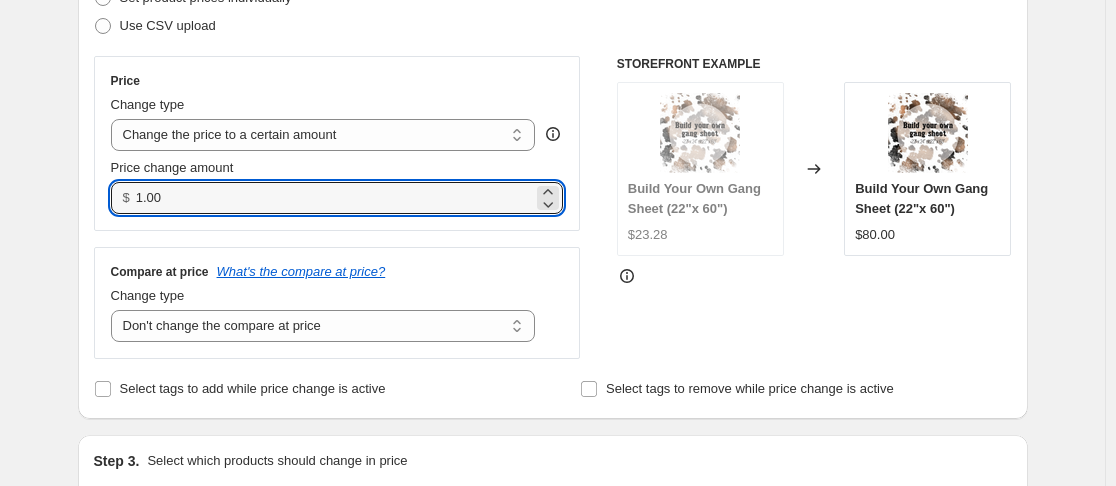 type on "1.00" 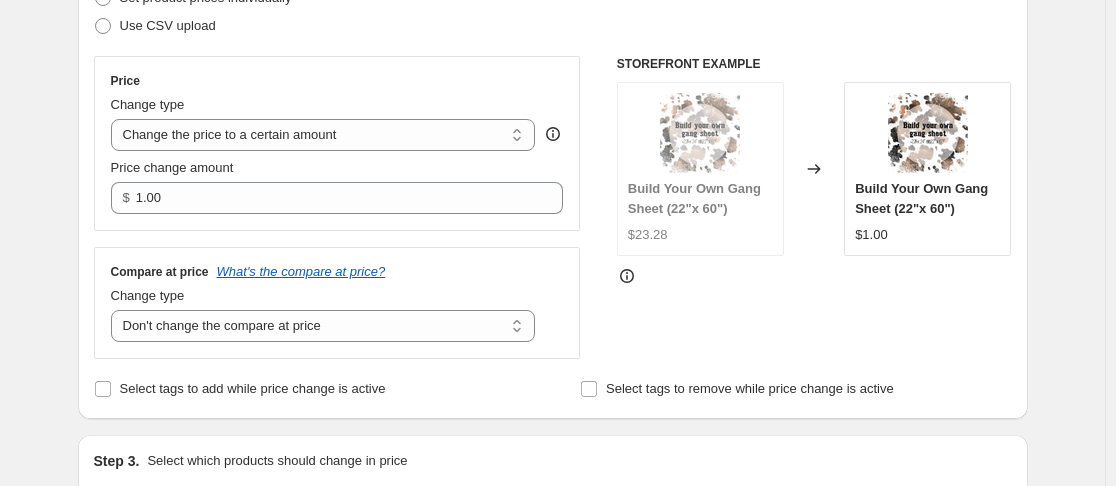 scroll, scrollTop: 401, scrollLeft: 0, axis: vertical 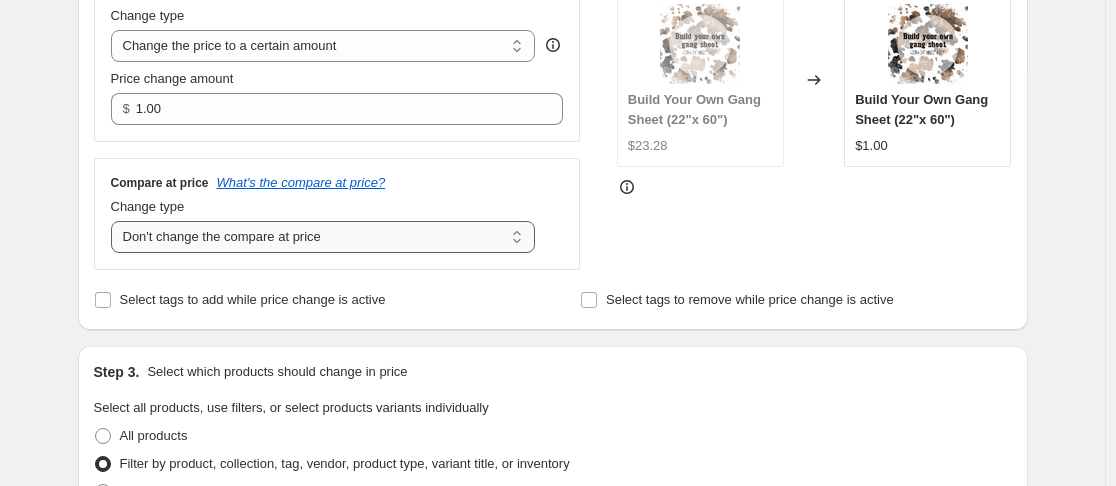 click on "Change the compare at price to the current price (sale) Change the compare at price to a certain amount Change the compare at price by a certain amount Change the compare at price by a certain percentage Change the compare at price by a certain amount relative to the actual price Change the compare at price by a certain percentage relative to the actual price Don't change the compare at price Remove the compare at price" at bounding box center [323, 237] 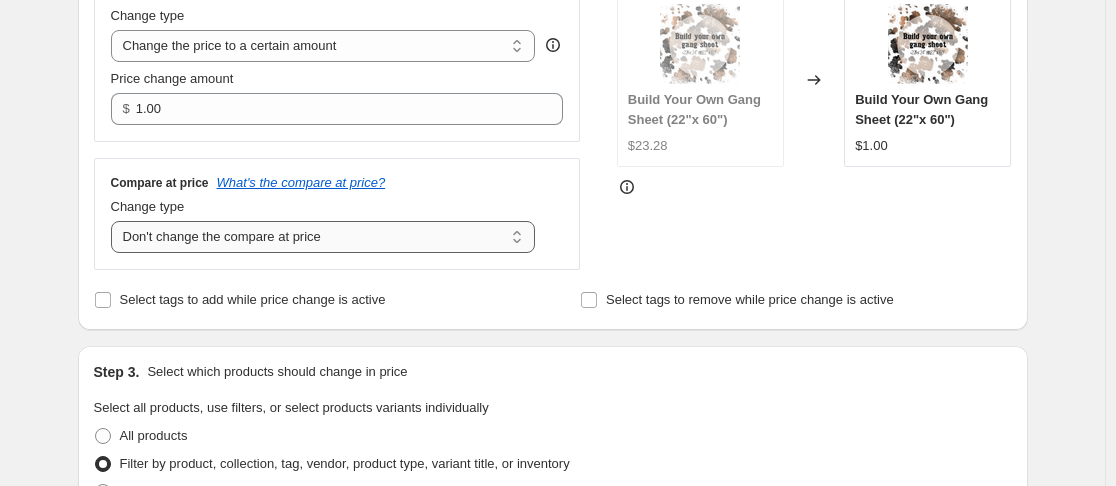 click on "Change the compare at price to the current price (sale) Change the compare at price to a certain amount Change the compare at price by a certain amount Change the compare at price by a certain percentage Change the compare at price by a certain amount relative to the actual price Change the compare at price by a certain percentage relative to the actual price Don't change the compare at price Remove the compare at price" at bounding box center (323, 237) 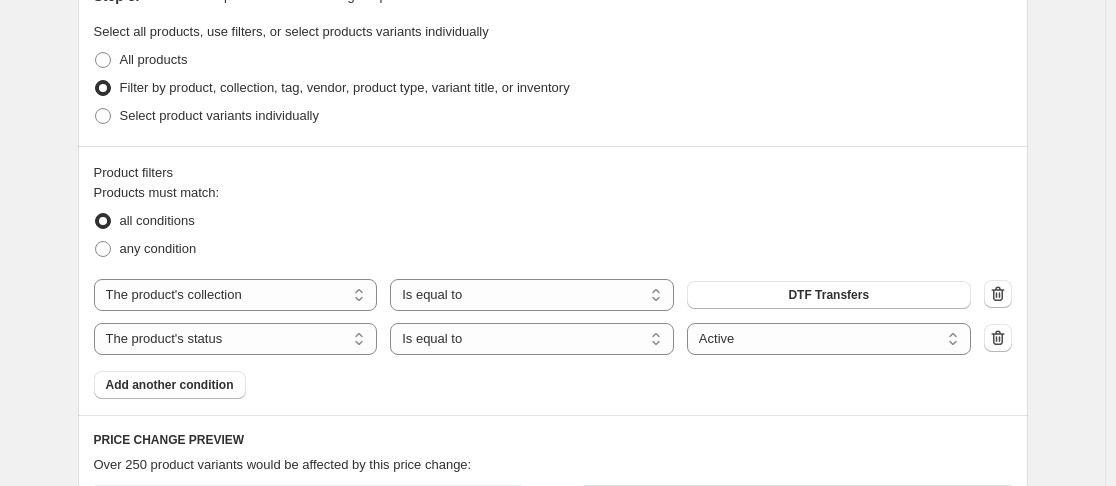 scroll, scrollTop: 0, scrollLeft: 0, axis: both 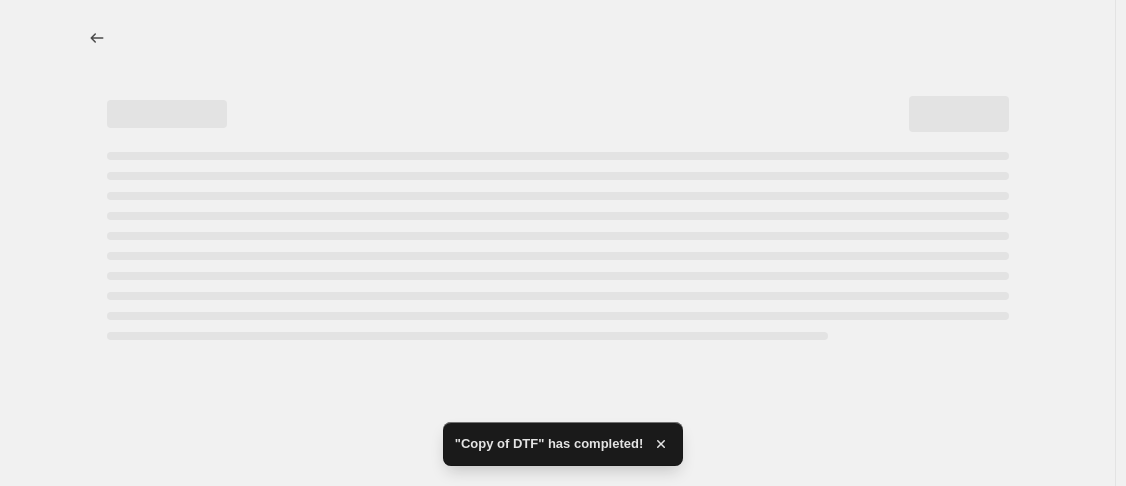 select on "no_change" 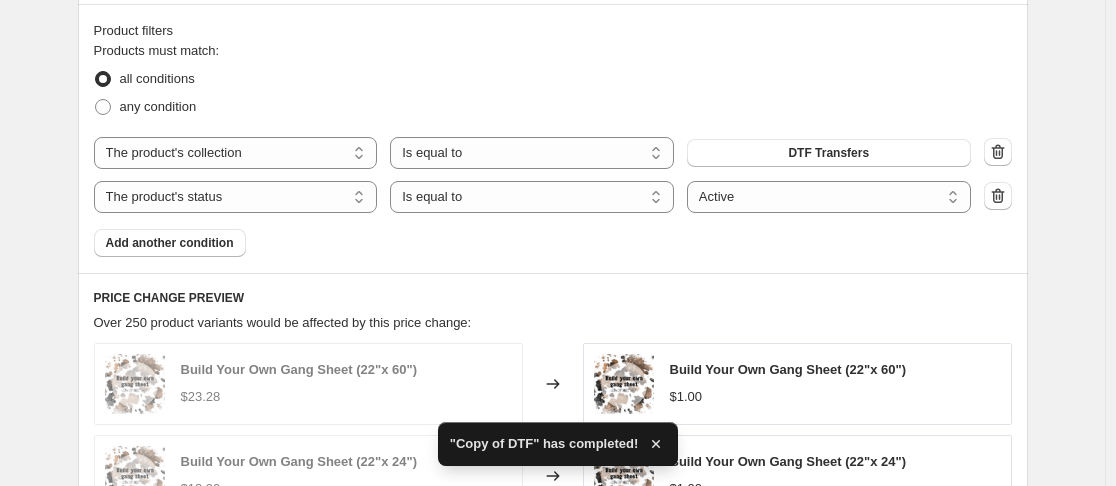 scroll, scrollTop: 920, scrollLeft: 0, axis: vertical 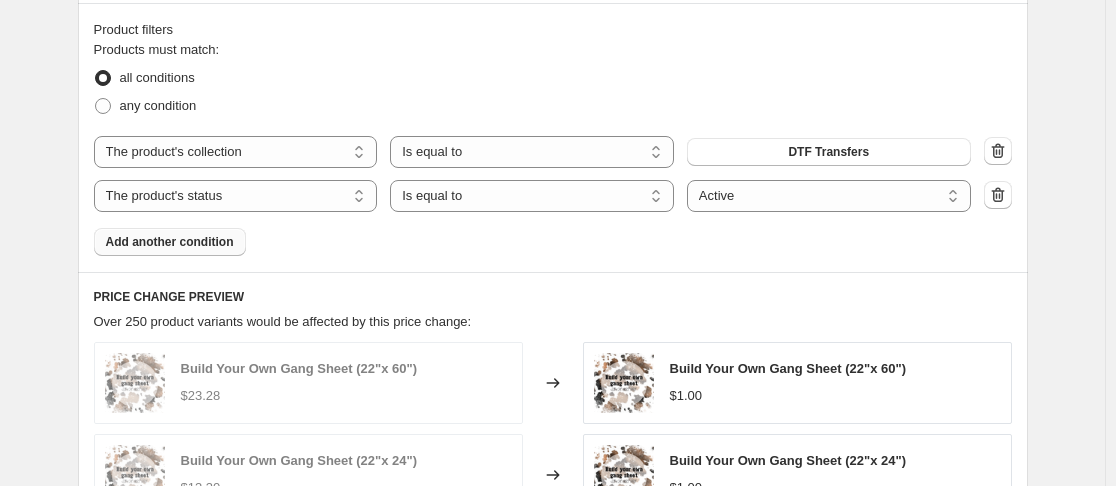 click on "Add another condition" at bounding box center [170, 242] 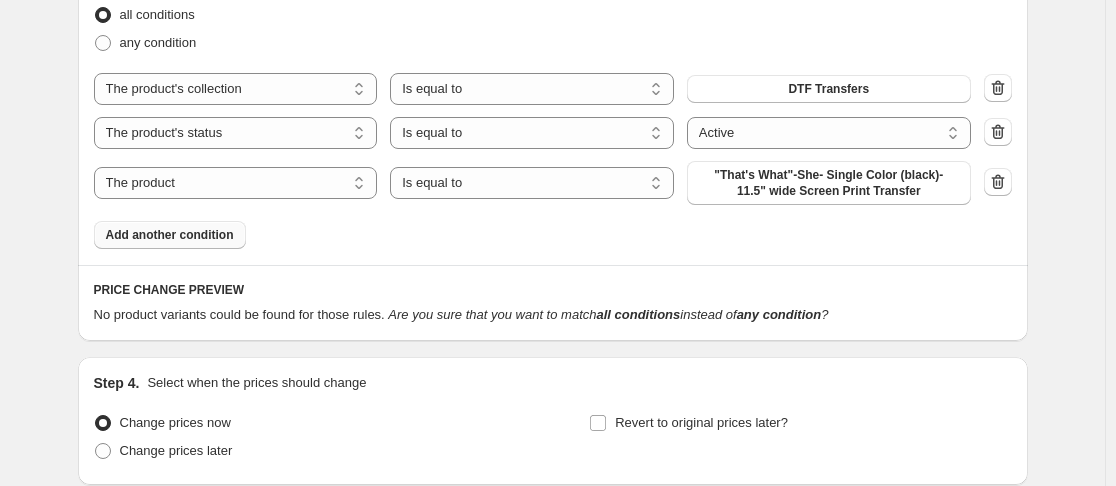scroll, scrollTop: 982, scrollLeft: 0, axis: vertical 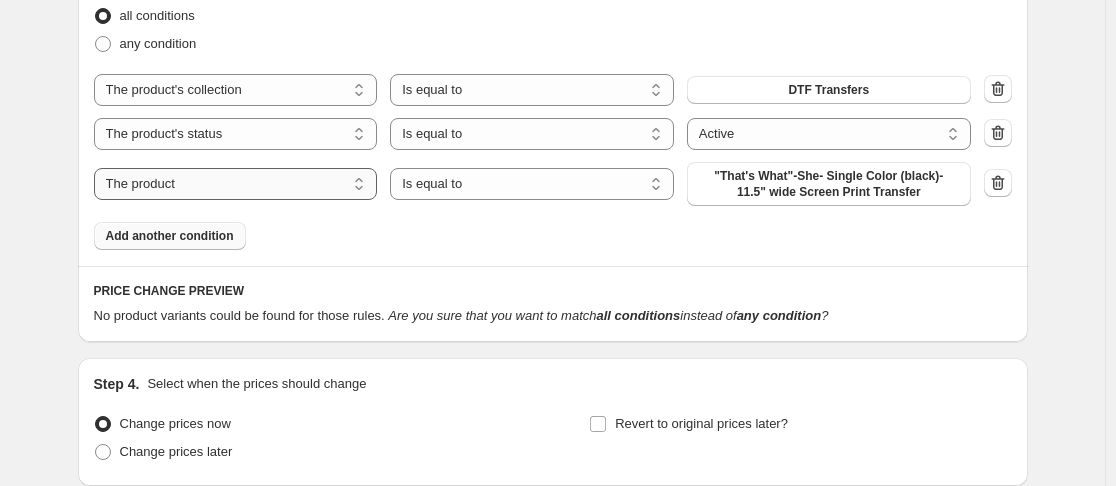 click on "The product The product's collection The product's tag The product's vendor The product's type The product's status The variant's title Inventory quantity" at bounding box center [236, 184] 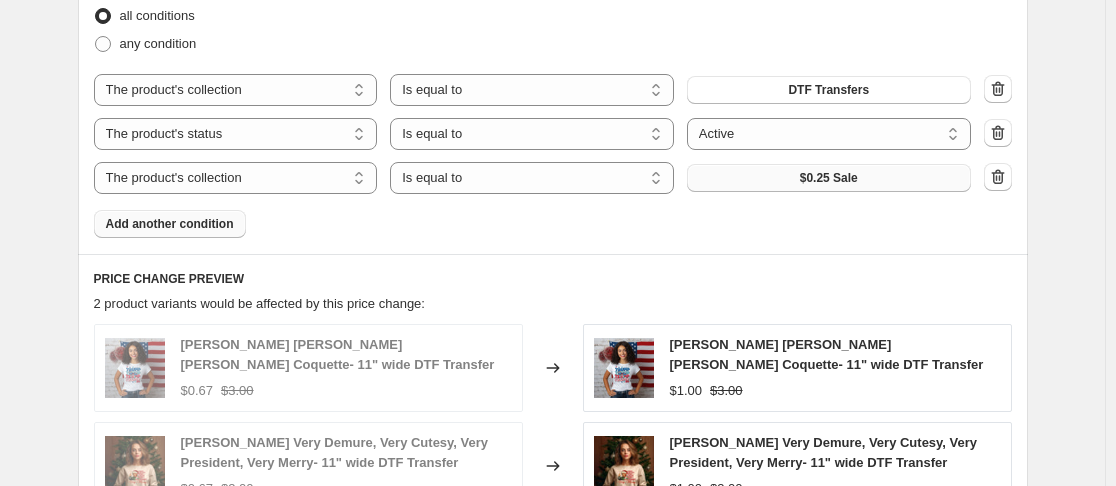 click on "$0.25 Sale" at bounding box center [829, 178] 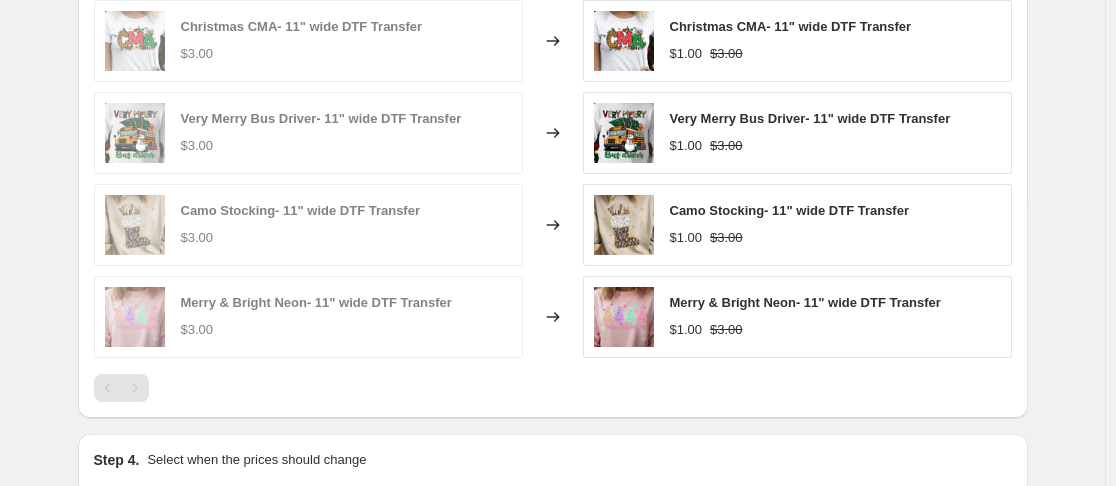 scroll, scrollTop: 1548, scrollLeft: 0, axis: vertical 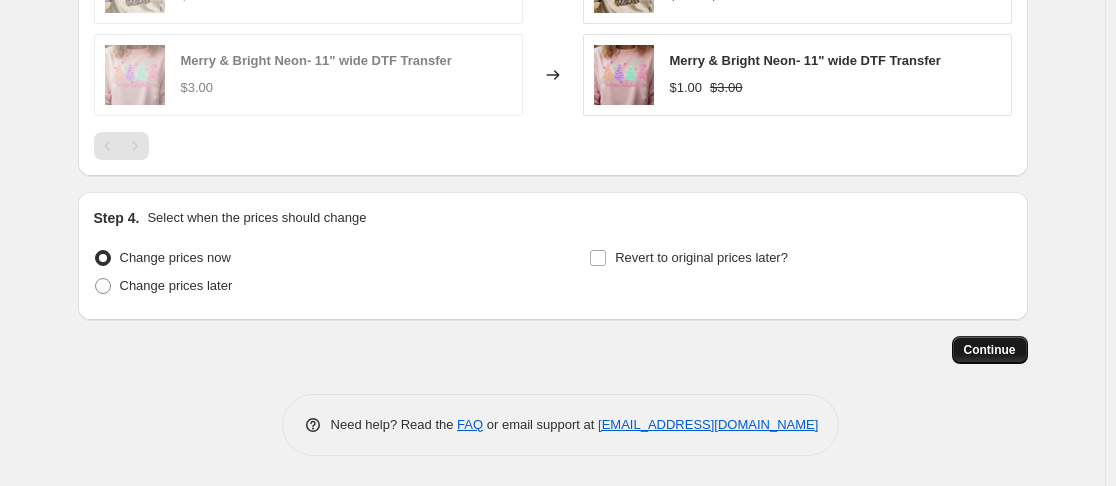 click on "Continue" at bounding box center [990, 350] 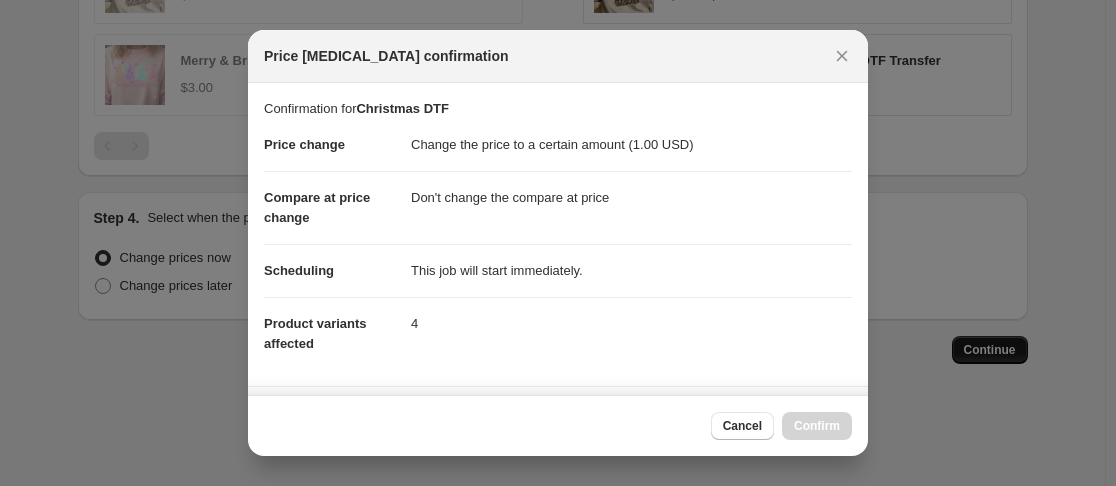 scroll, scrollTop: 0, scrollLeft: 0, axis: both 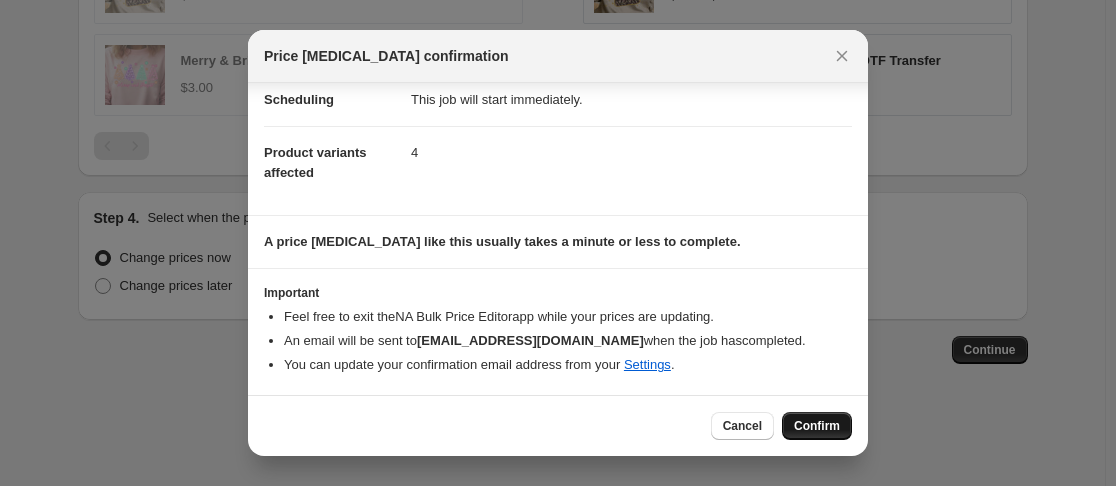 click on "Confirm" at bounding box center [817, 426] 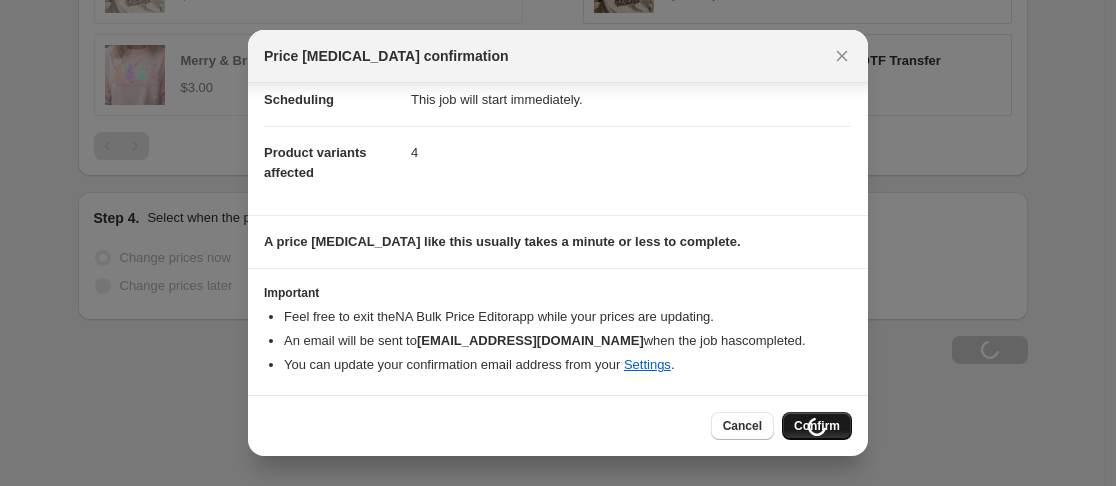 scroll, scrollTop: 1616, scrollLeft: 0, axis: vertical 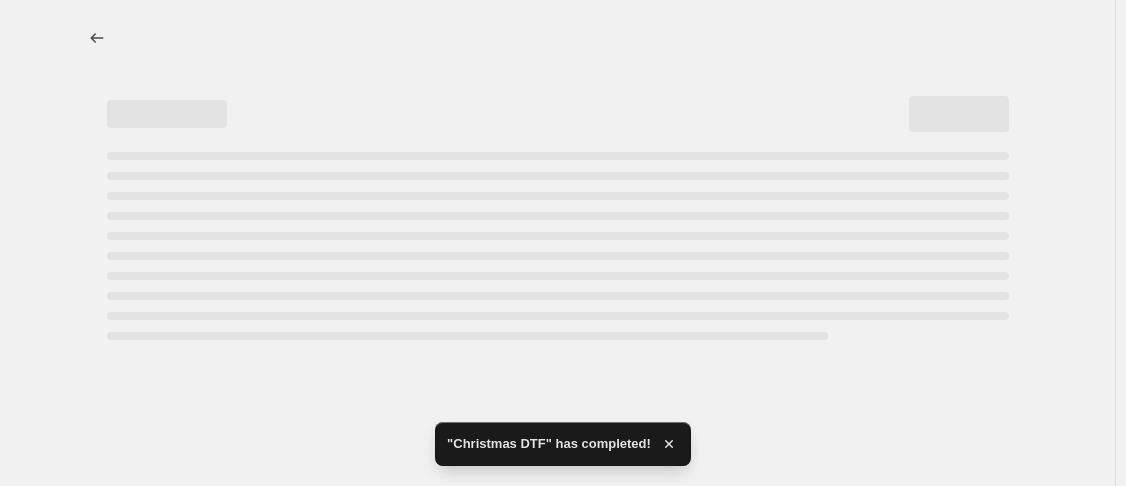 select on "no_change" 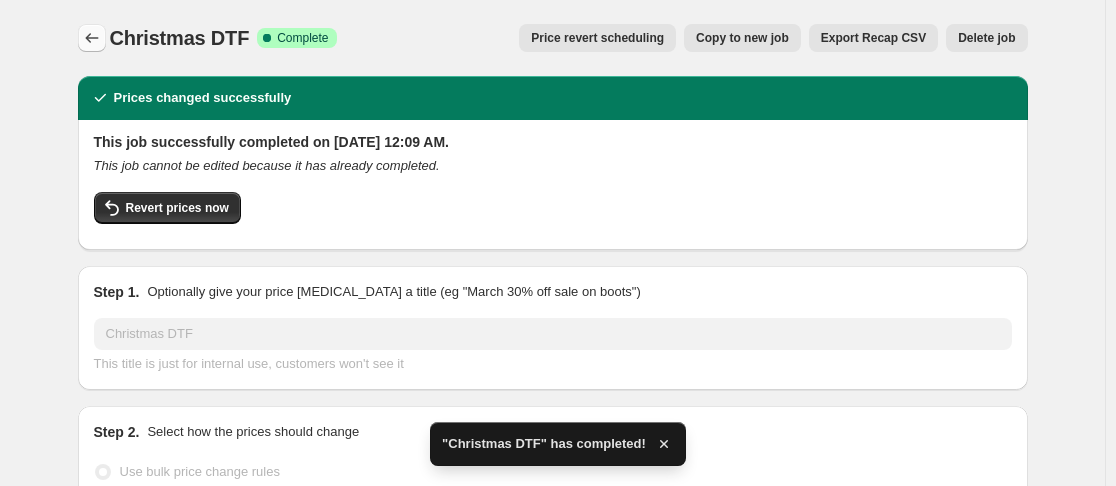 click 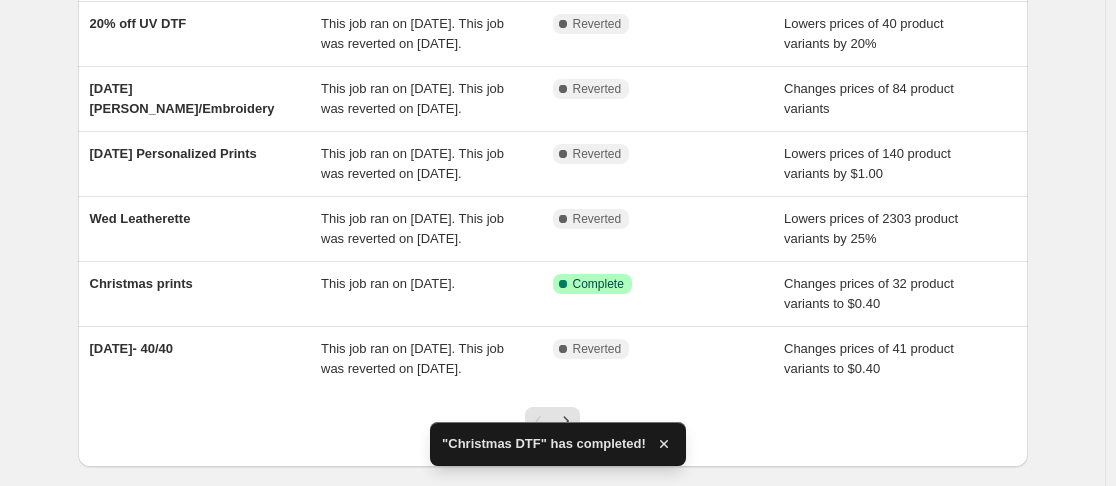 scroll, scrollTop: 684, scrollLeft: 0, axis: vertical 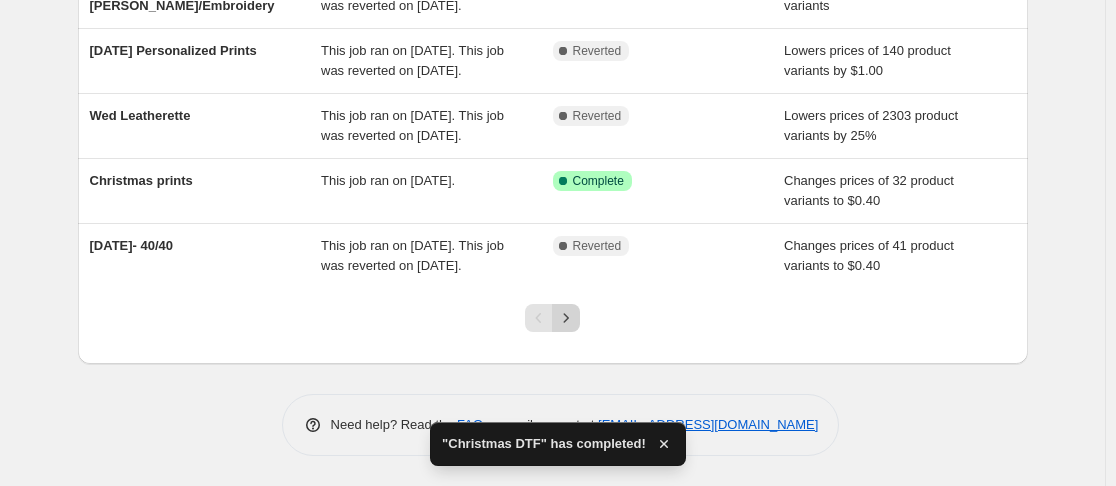click 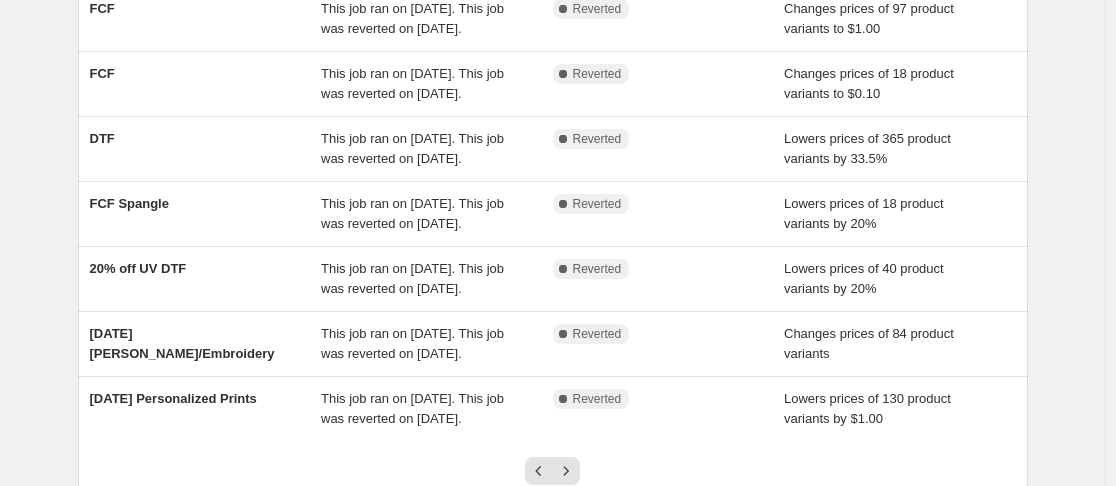 scroll, scrollTop: 392, scrollLeft: 0, axis: vertical 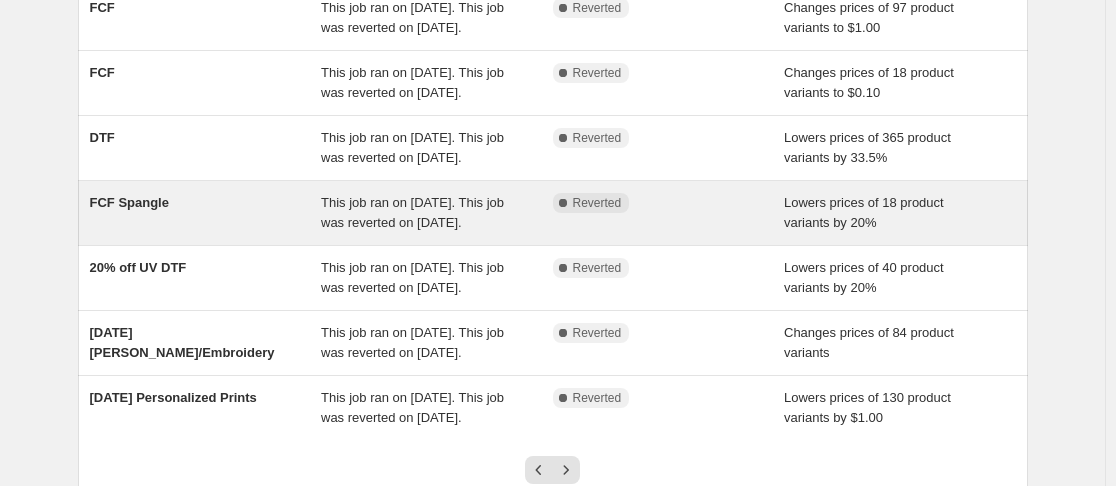 click on "FCF Spangle" at bounding box center [206, 213] 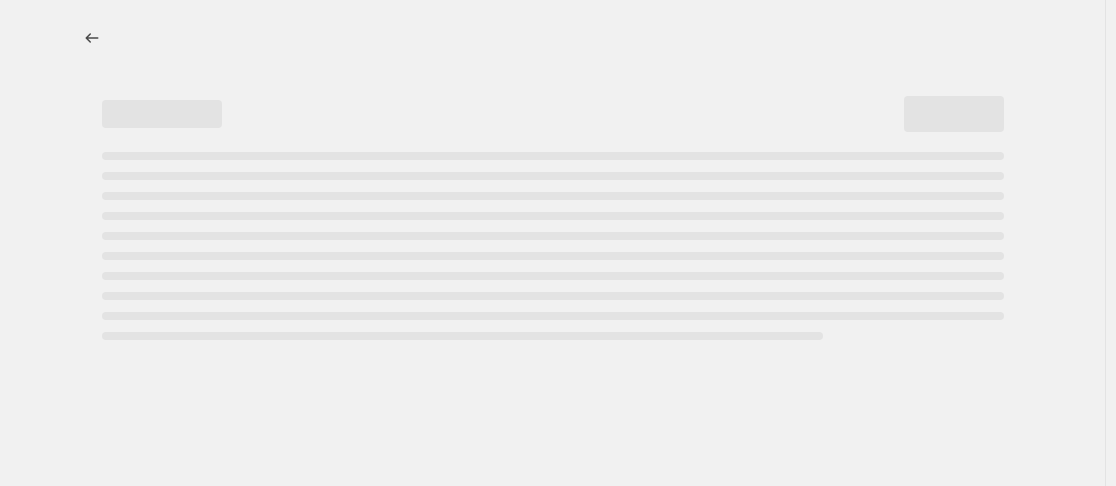 scroll, scrollTop: 0, scrollLeft: 0, axis: both 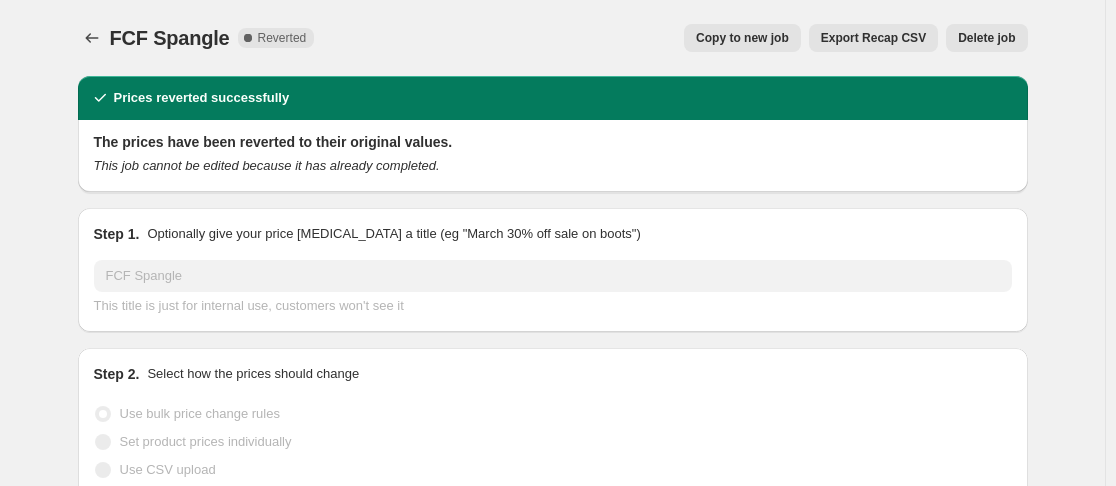 click on "Copy to new job" at bounding box center [742, 38] 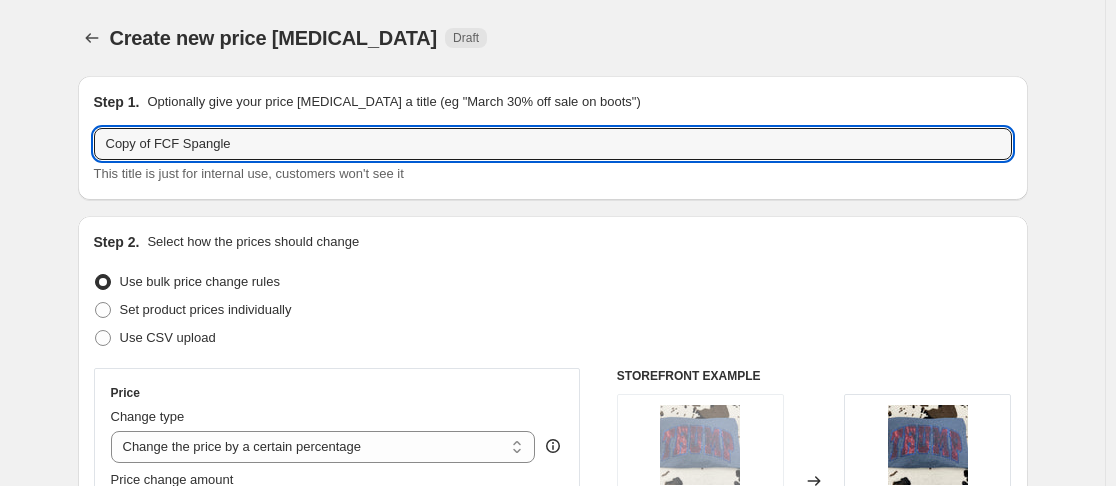 drag, startPoint x: 160, startPoint y: 151, endPoint x: -67, endPoint y: 199, distance: 232.0194 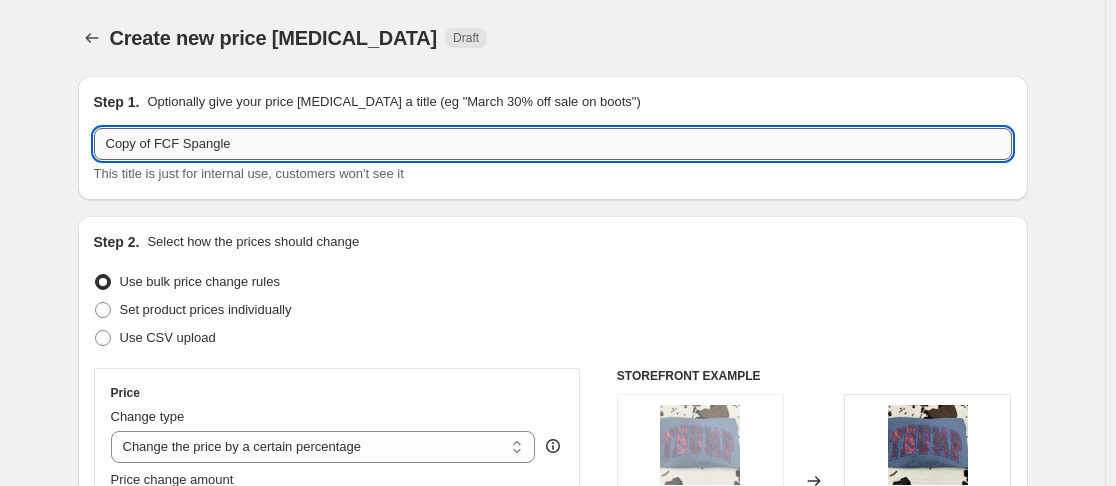 click on "Copy of FCF Spangle" at bounding box center [553, 144] 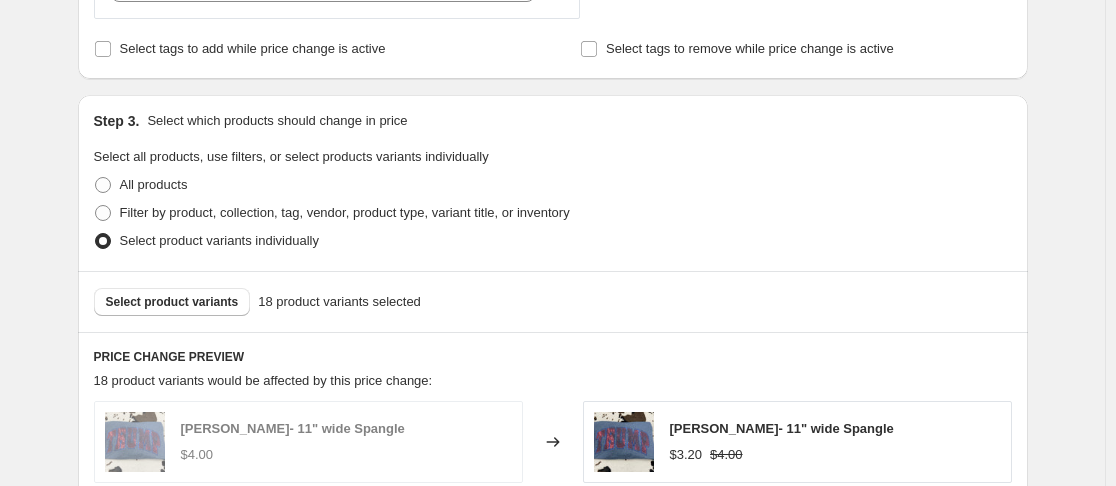 scroll, scrollTop: 969, scrollLeft: 0, axis: vertical 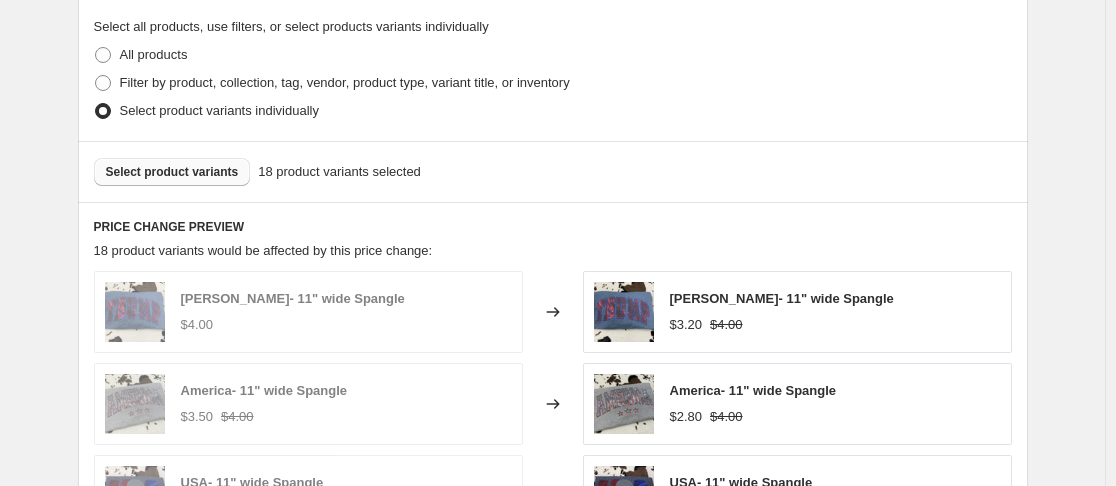click on "Select product variants" at bounding box center [172, 172] 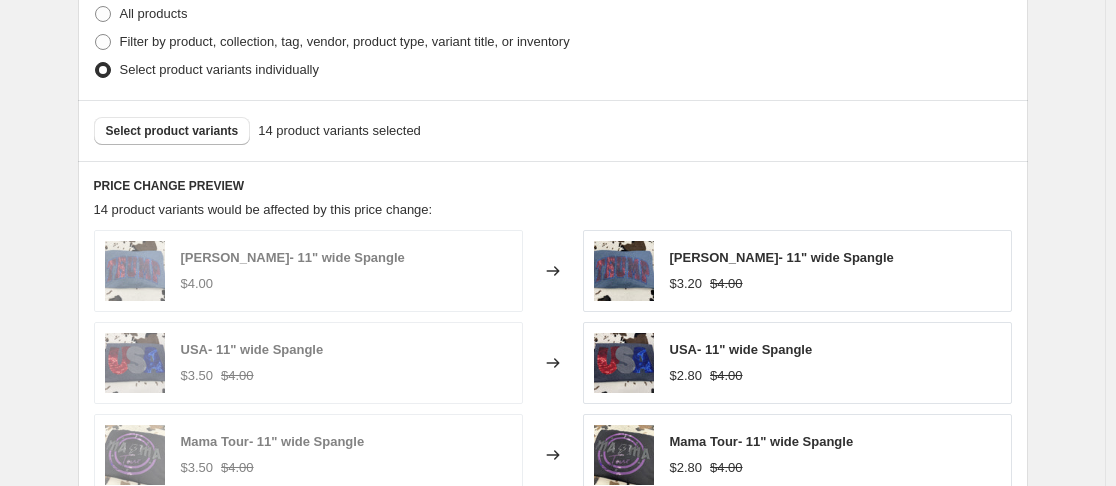 scroll, scrollTop: 1009, scrollLeft: 0, axis: vertical 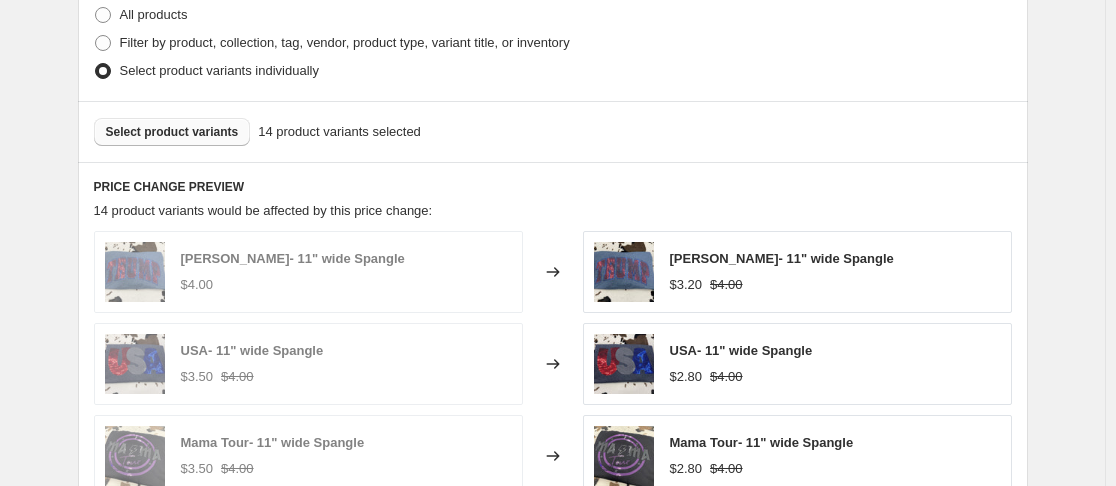 click on "Select product variants" at bounding box center (172, 132) 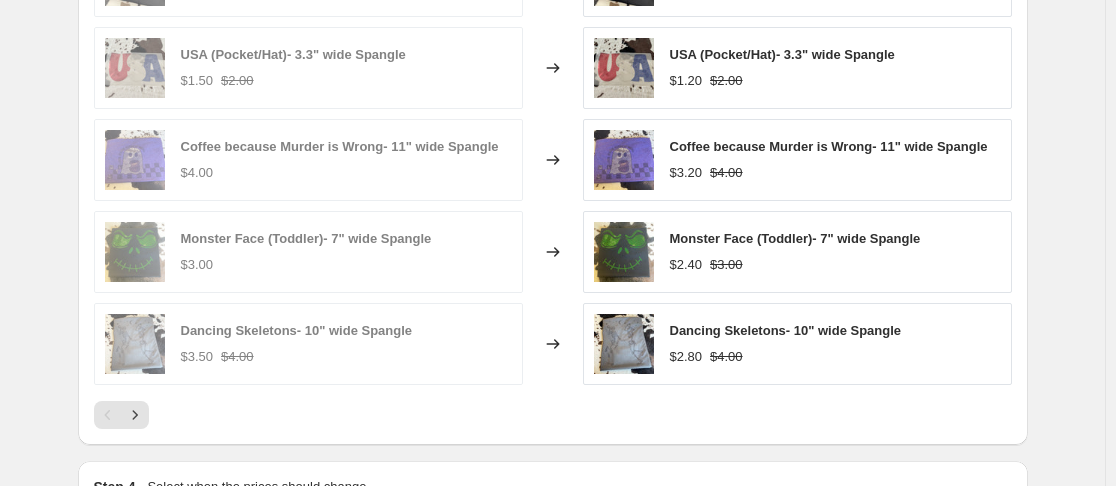 scroll, scrollTop: 1574, scrollLeft: 0, axis: vertical 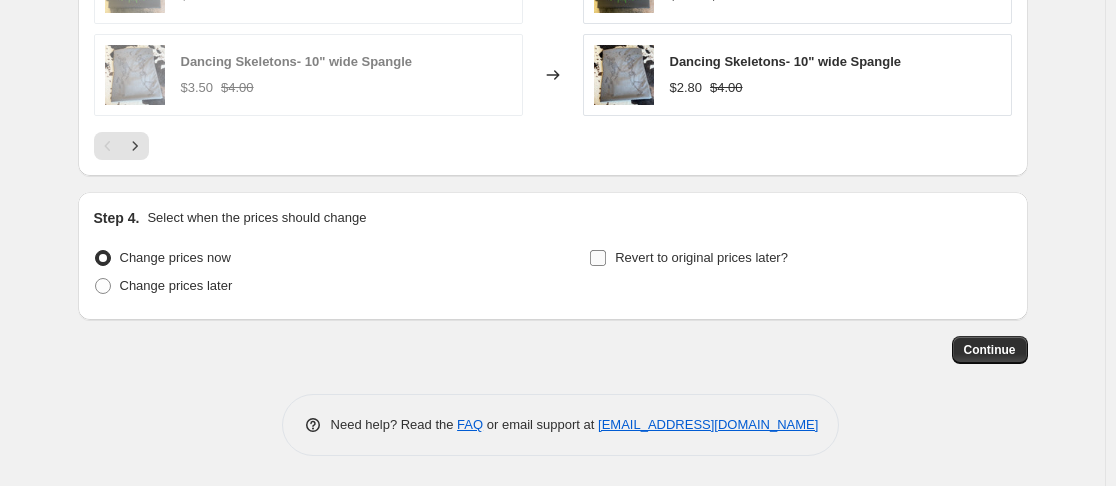 click on "Revert to original prices later?" at bounding box center [598, 258] 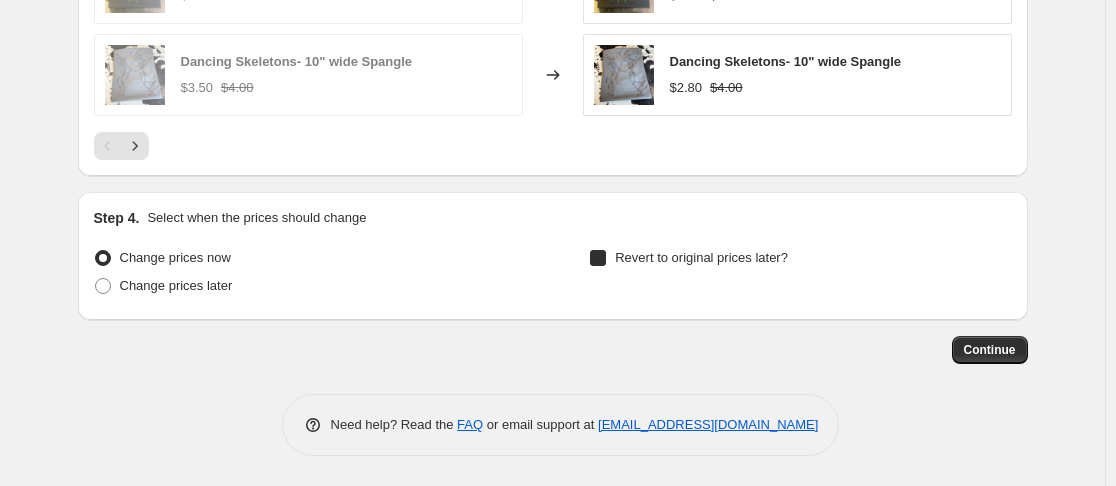 checkbox on "true" 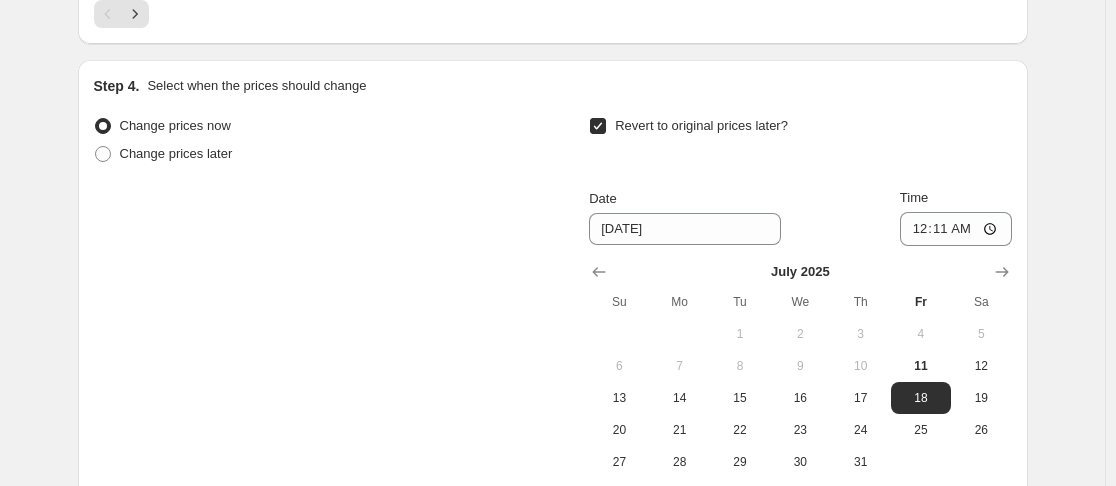 scroll, scrollTop: 1707, scrollLeft: 0, axis: vertical 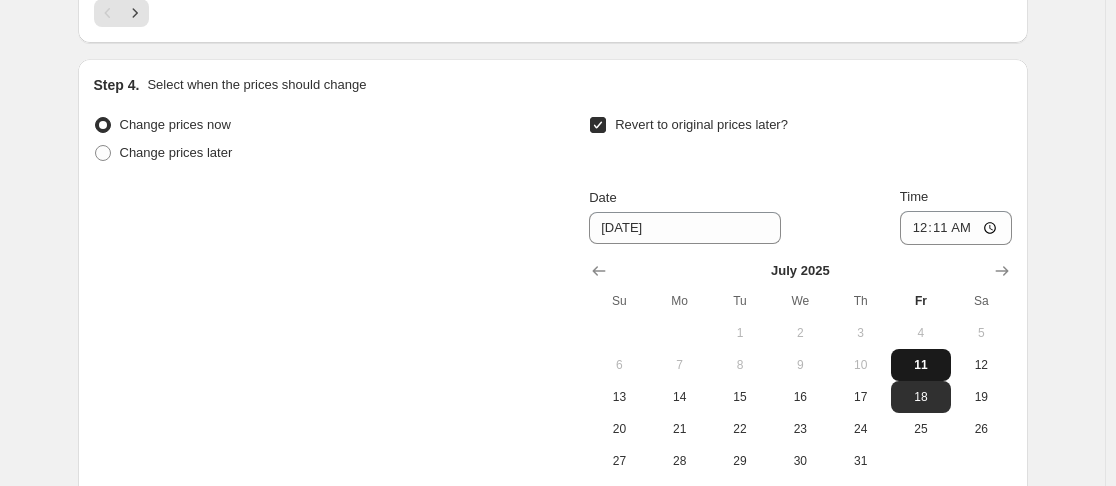 click on "11" at bounding box center [921, 365] 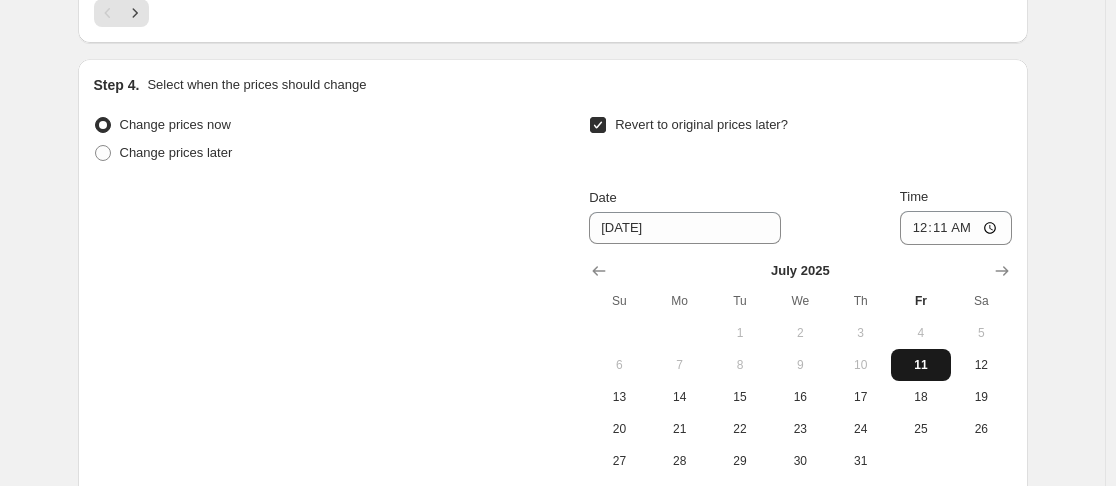 type on "[DATE]" 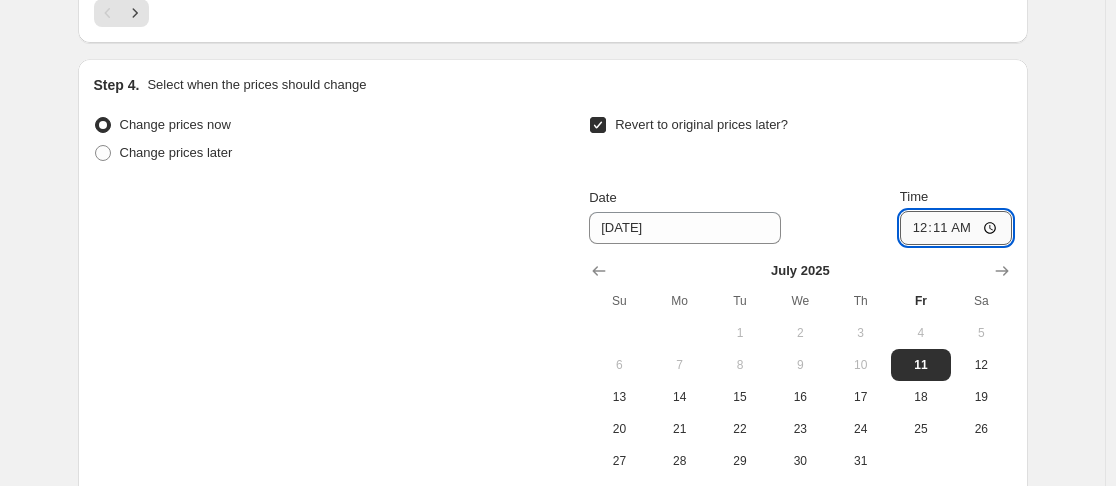 click on "00:11" at bounding box center [956, 228] 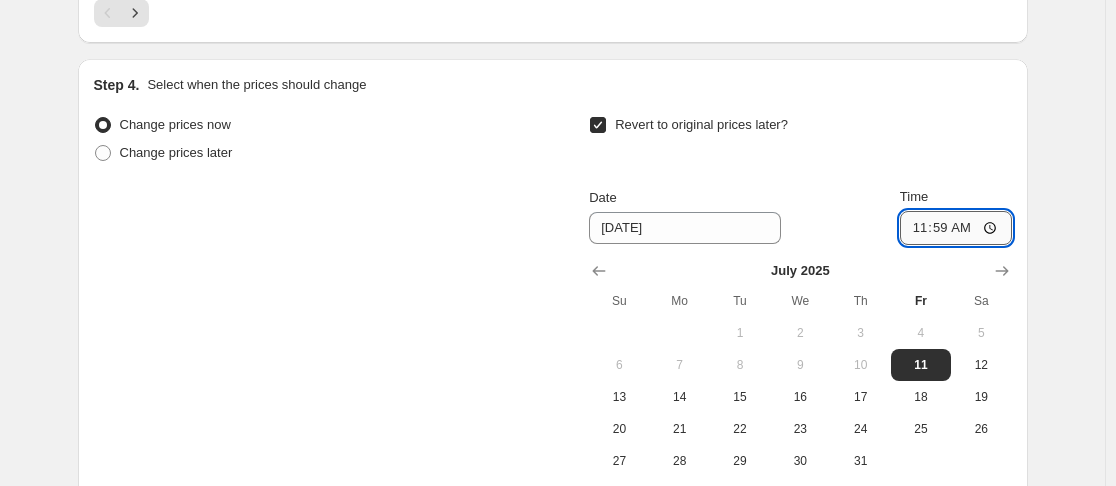 type on "23:59" 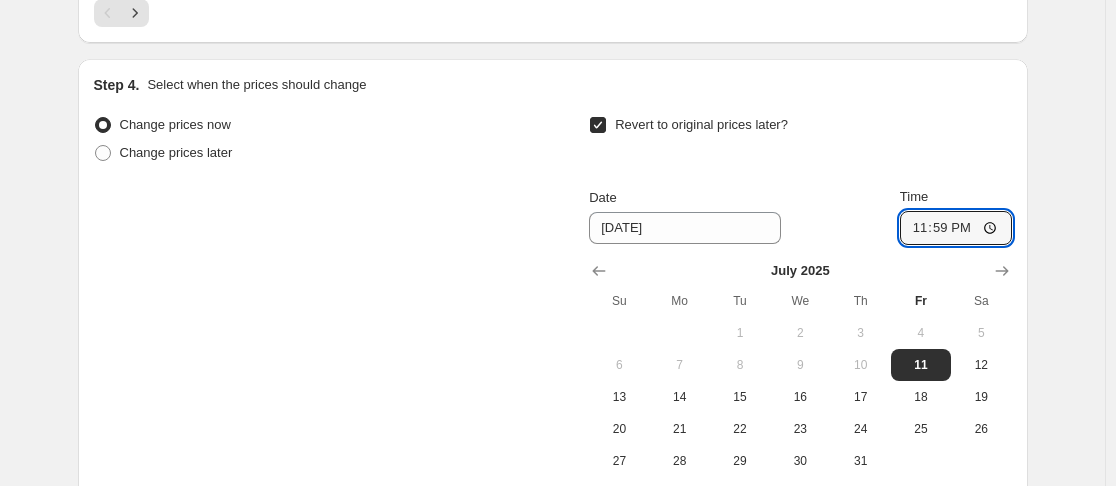 click on "Revert to original prices later?" at bounding box center [800, 141] 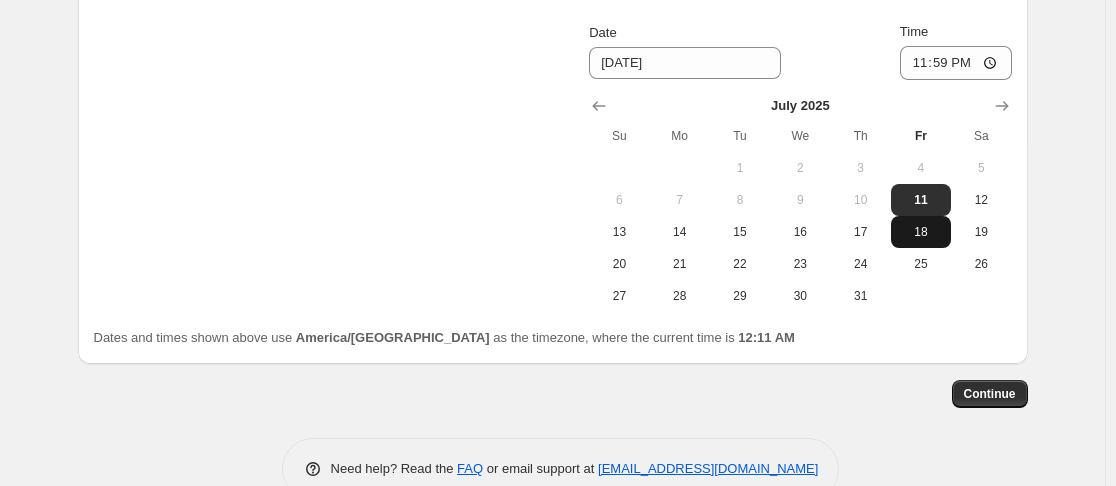 scroll, scrollTop: 1873, scrollLeft: 0, axis: vertical 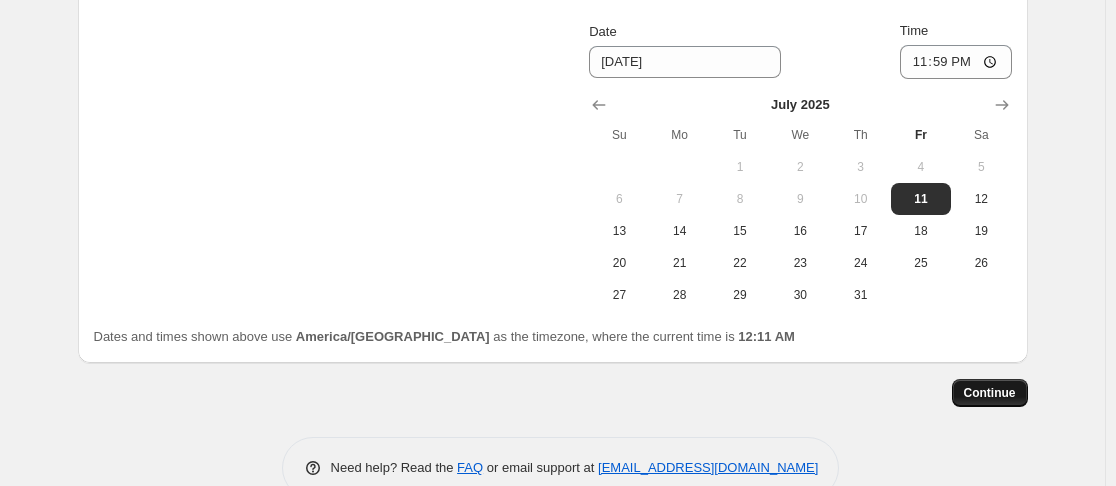 click on "Continue" at bounding box center (990, 393) 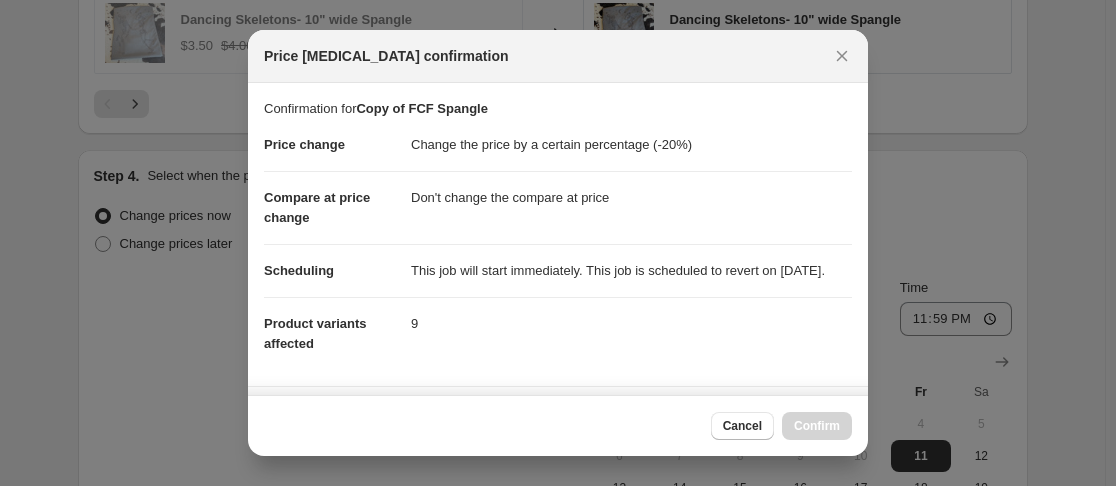scroll, scrollTop: 0, scrollLeft: 0, axis: both 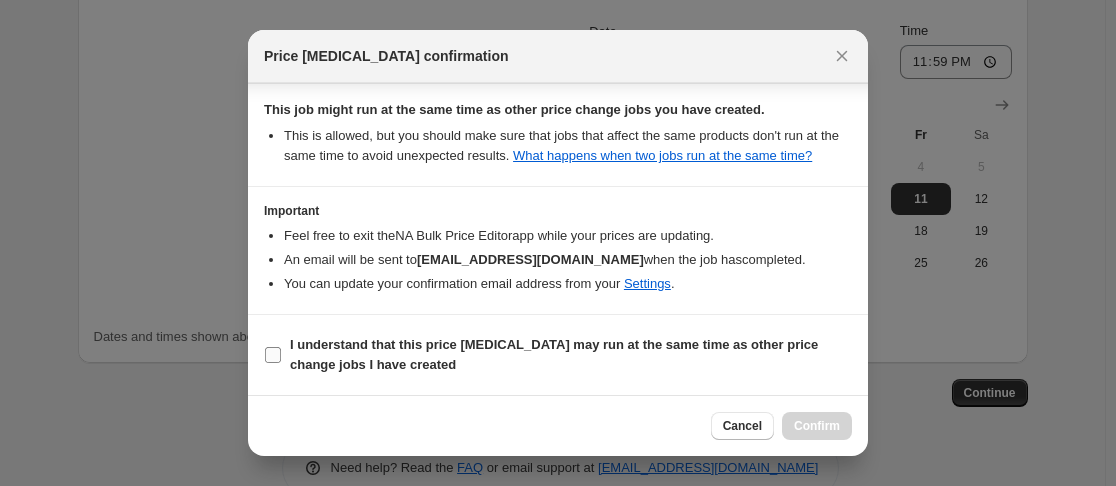 click on "I understand that this price [MEDICAL_DATA] may run at the same time as other price change jobs I have created" at bounding box center [273, 355] 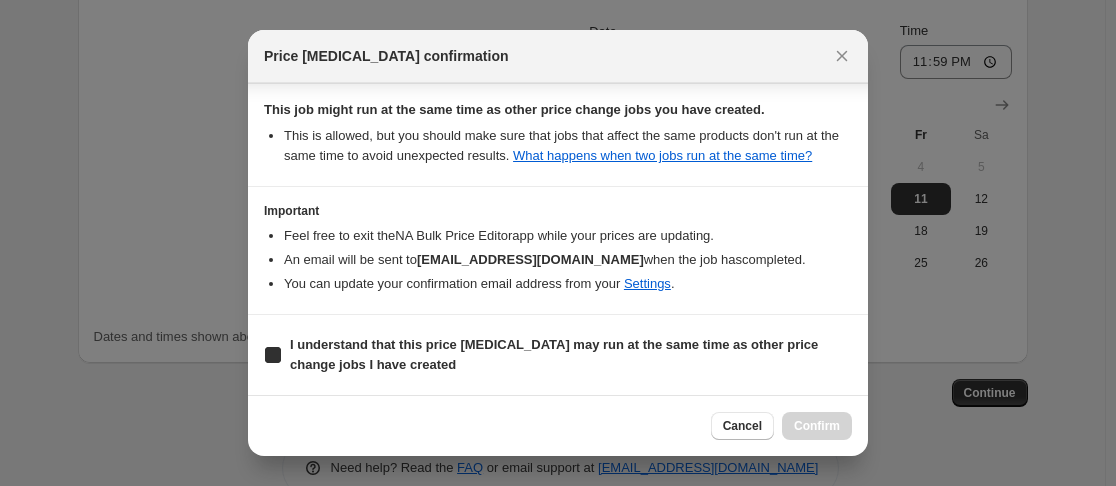 checkbox on "true" 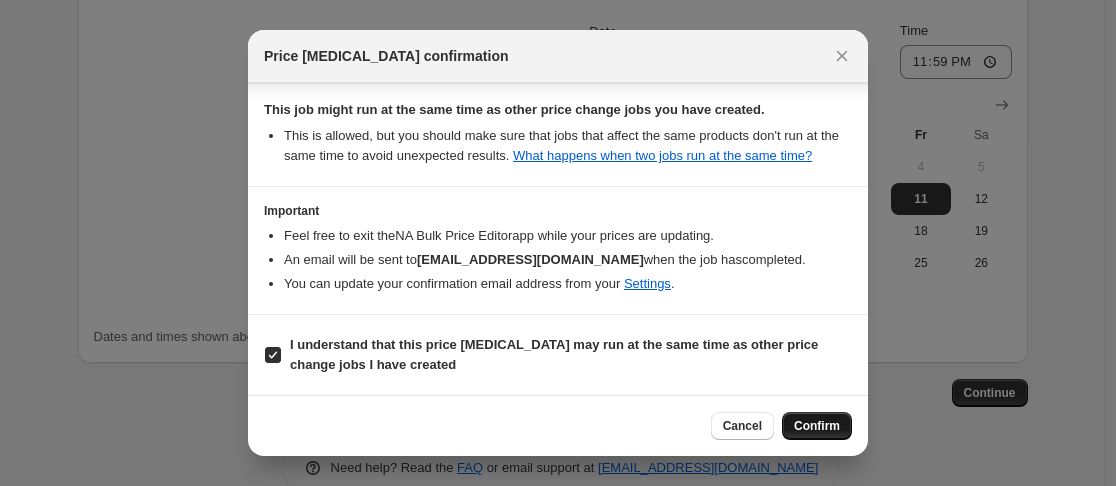 click on "Confirm" at bounding box center [817, 426] 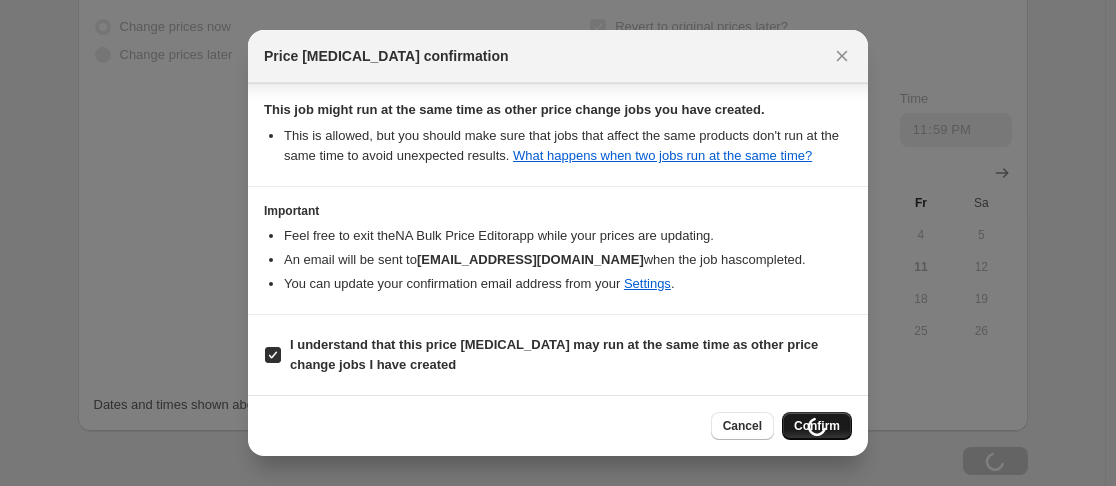 scroll, scrollTop: 1941, scrollLeft: 0, axis: vertical 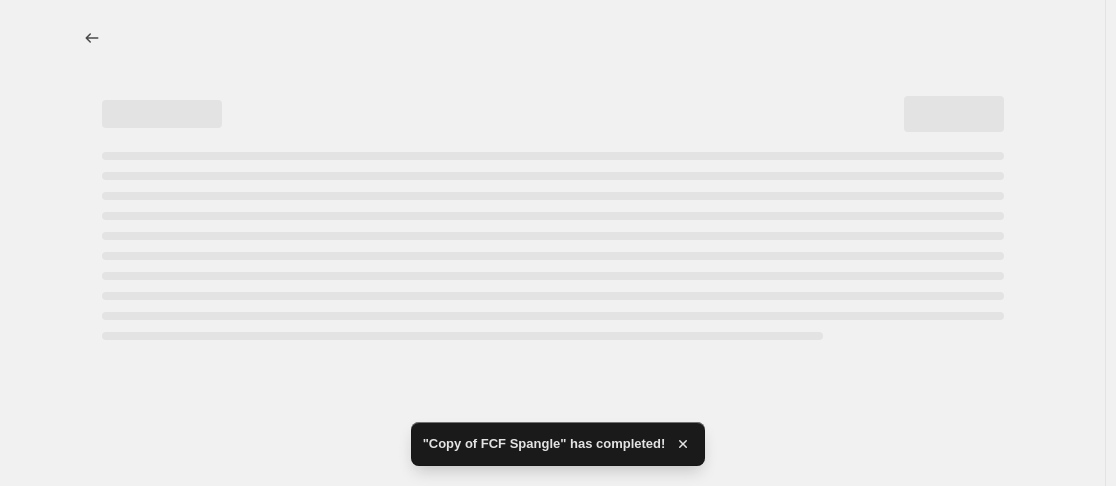 select on "percentage" 